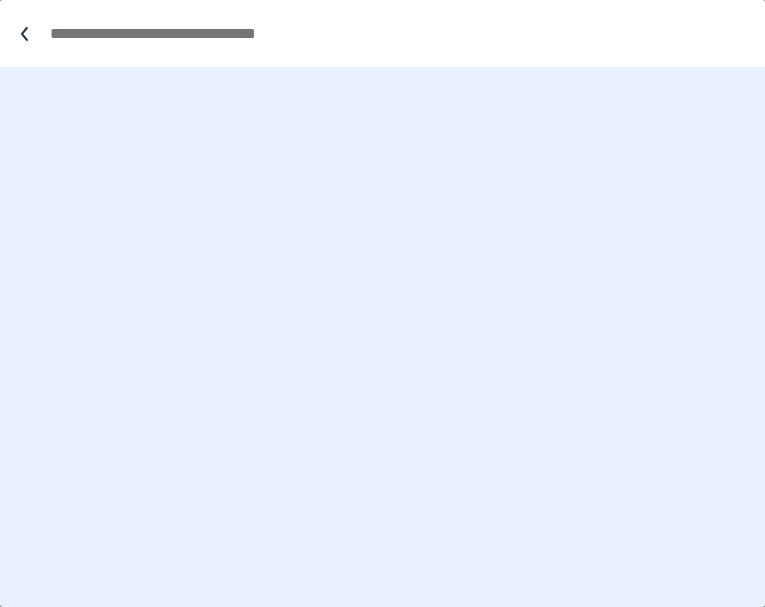 scroll, scrollTop: 0, scrollLeft: 0, axis: both 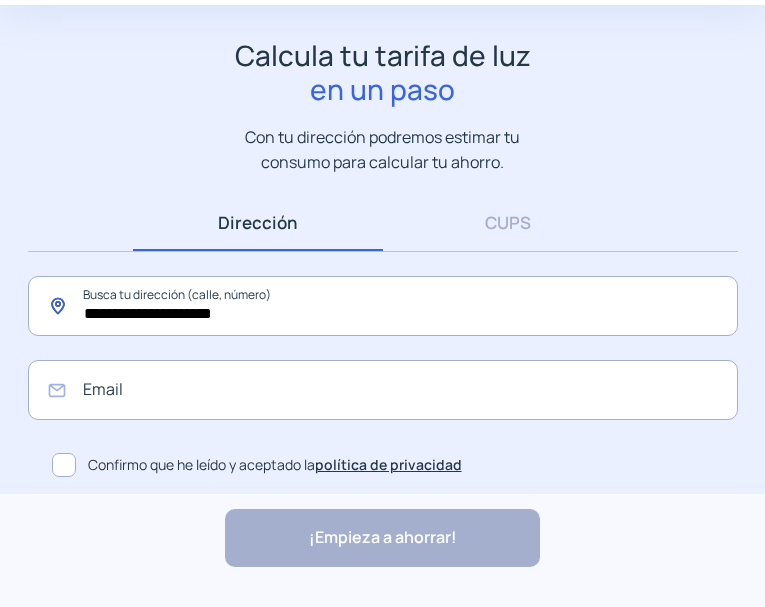 click on "**********" 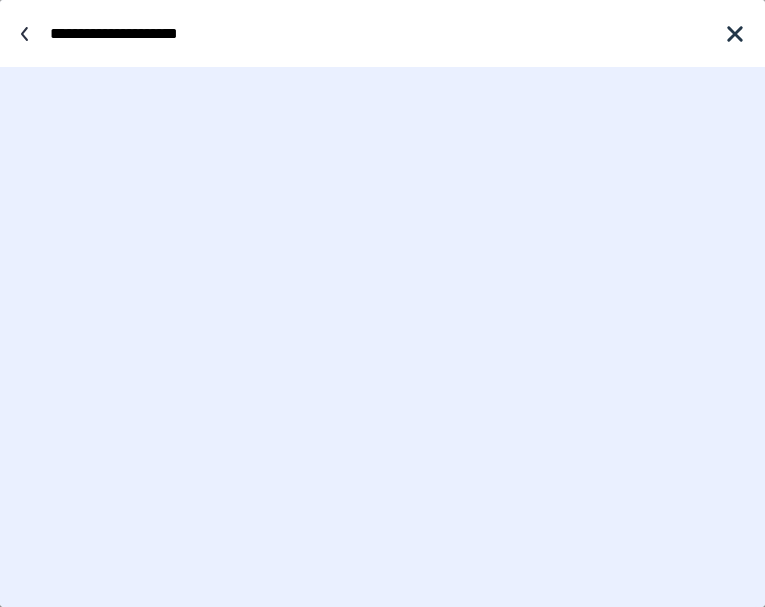 scroll, scrollTop: 0, scrollLeft: 0, axis: both 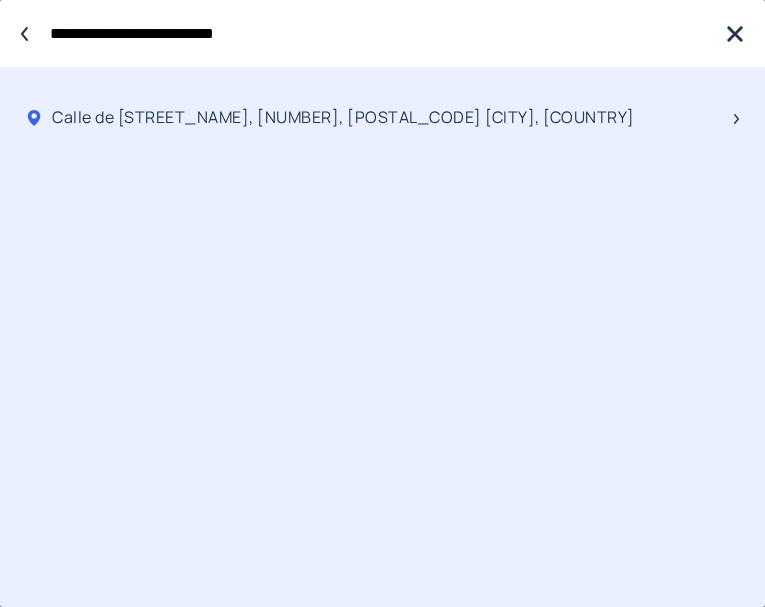 type on "**********" 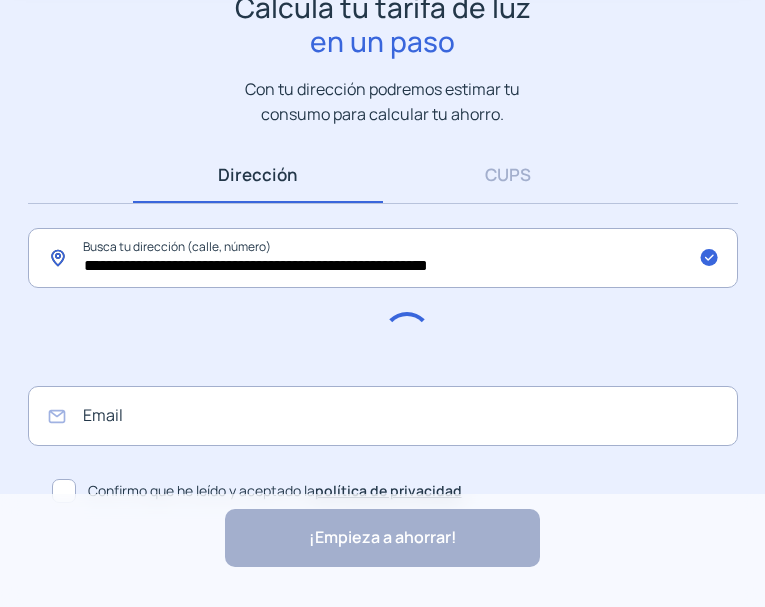 scroll, scrollTop: 195, scrollLeft: 0, axis: vertical 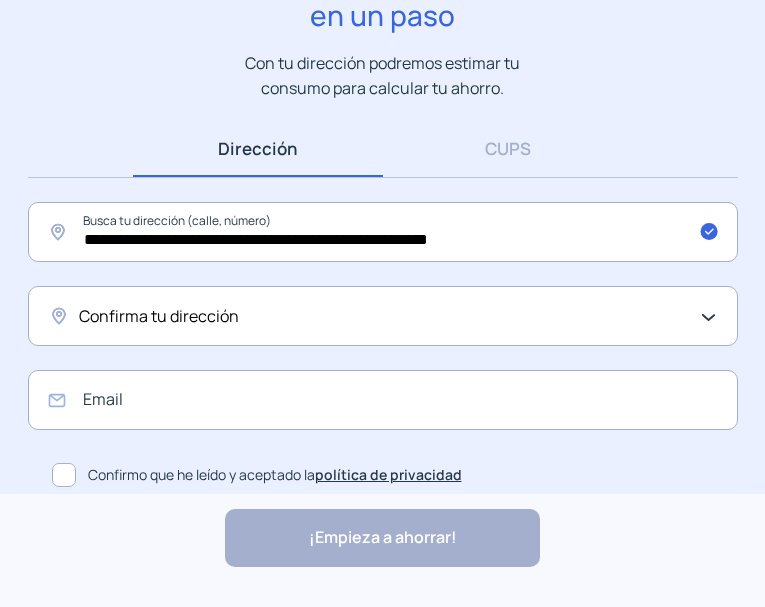 click on "Confirma tu dirección" 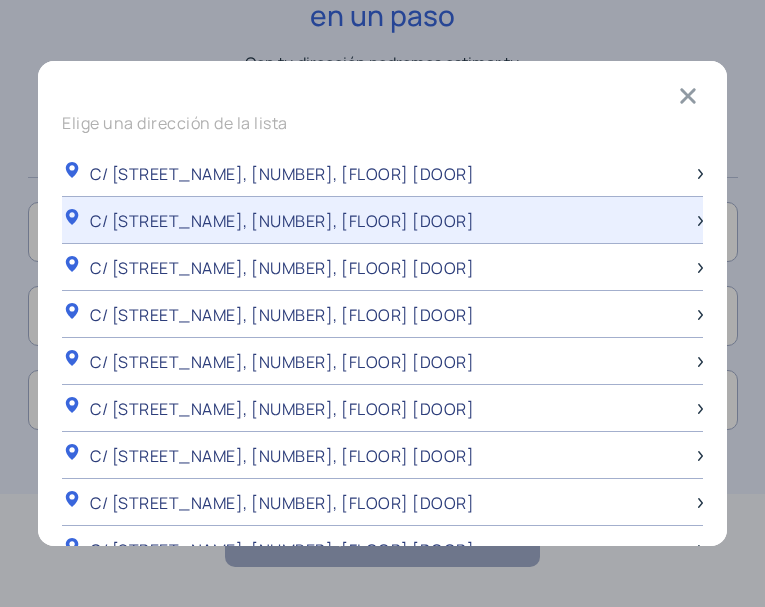 scroll, scrollTop: 0, scrollLeft: 0, axis: both 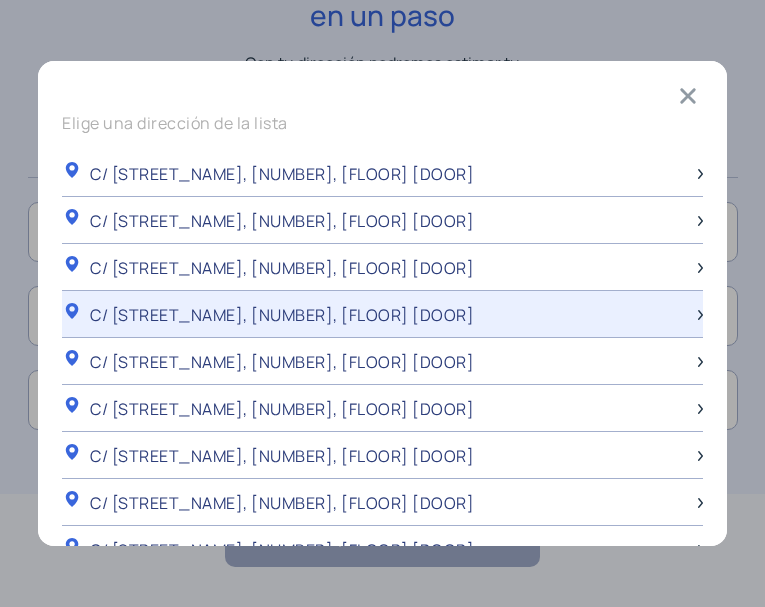 click on "C/ [STREET_NAME], [NUMBER], [FLOOR] [DOOR]" at bounding box center [282, 315] 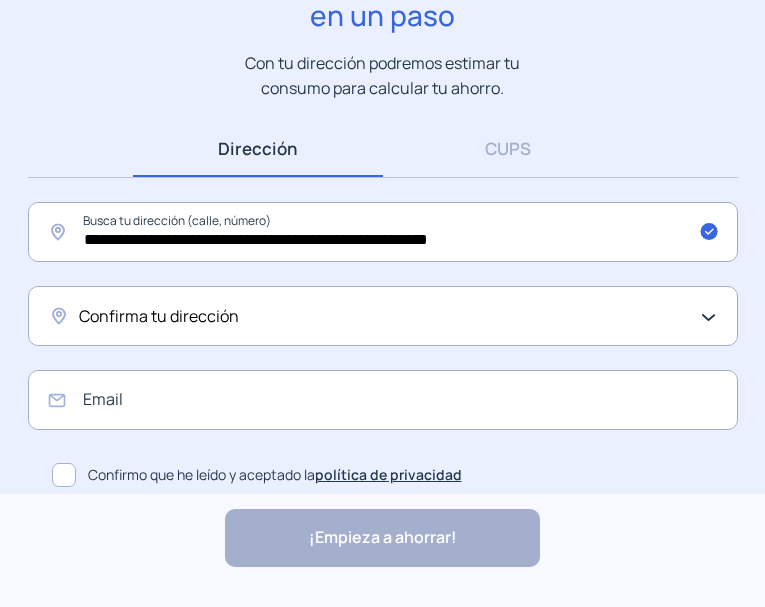 scroll, scrollTop: 195, scrollLeft: 0, axis: vertical 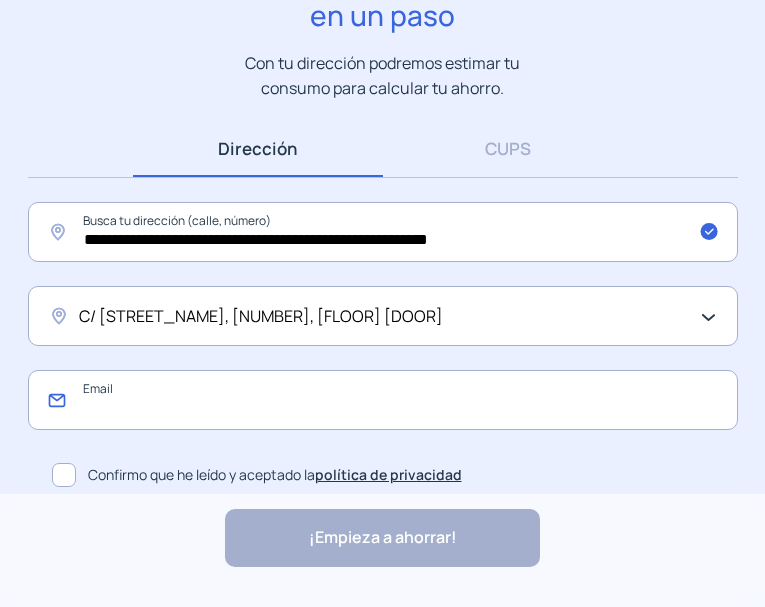 click 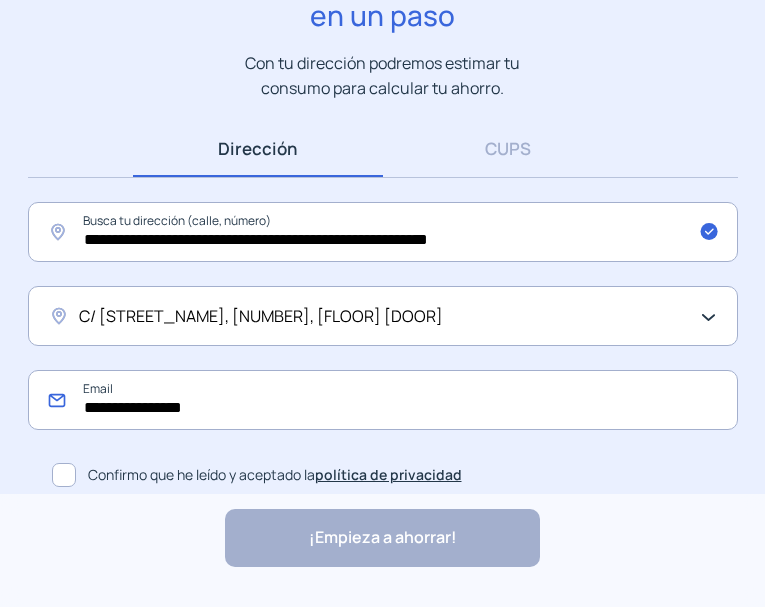 type on "**********" 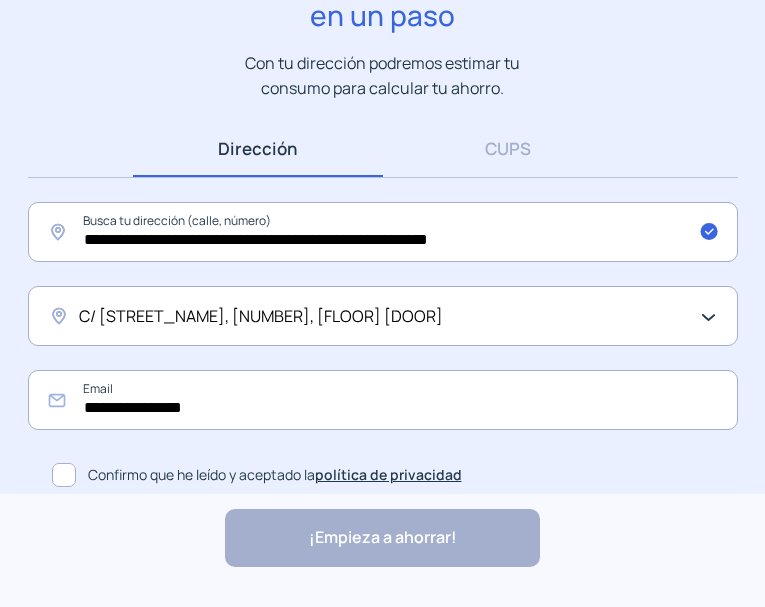 click 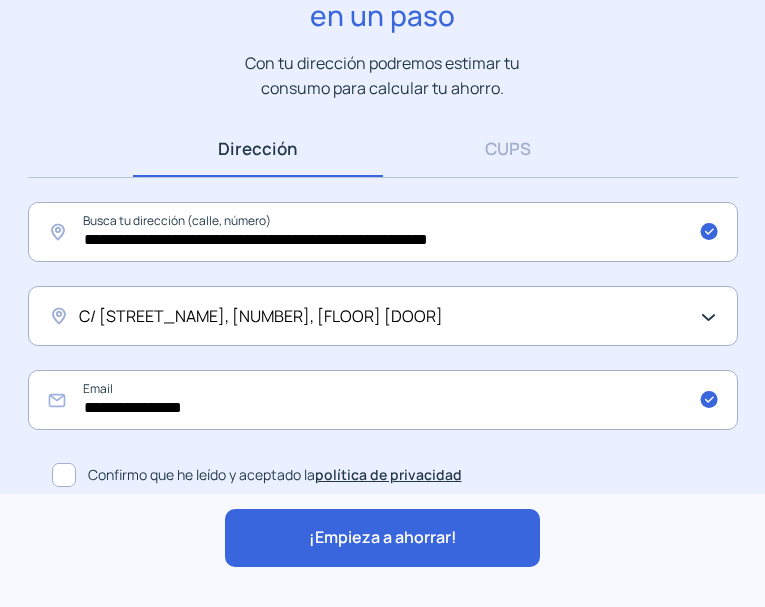 click on "¡Empieza a ahorrar!" 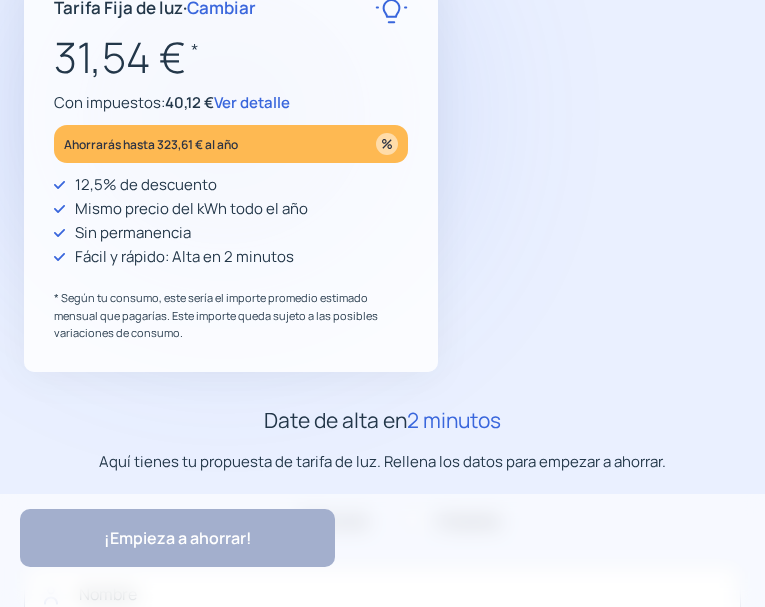 scroll, scrollTop: 0, scrollLeft: 0, axis: both 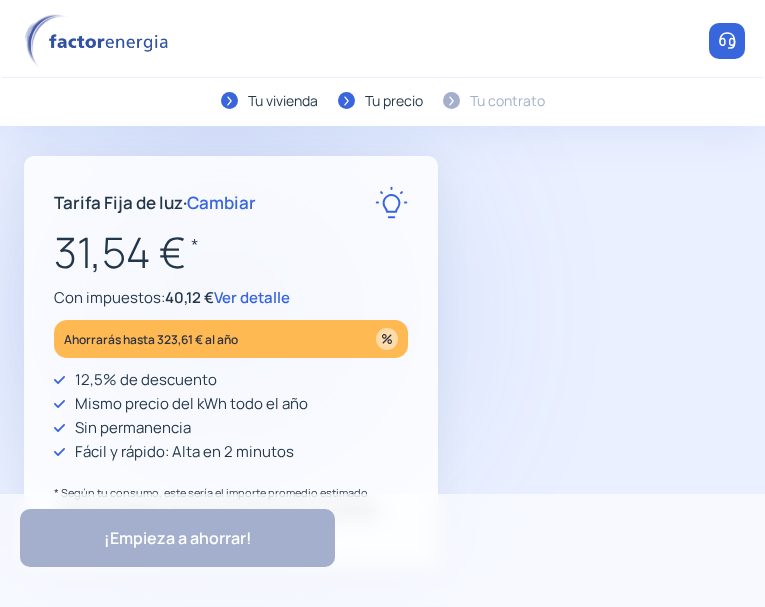 type on "**********" 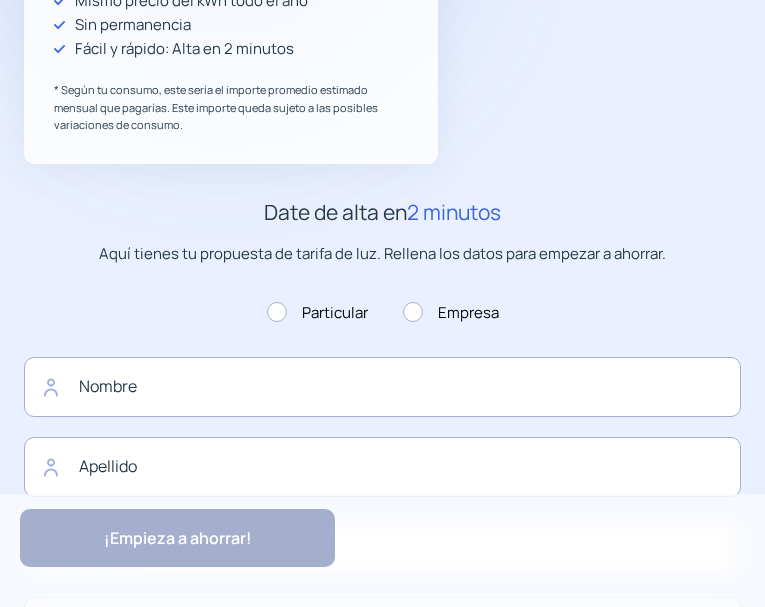 scroll, scrollTop: 500, scrollLeft: 0, axis: vertical 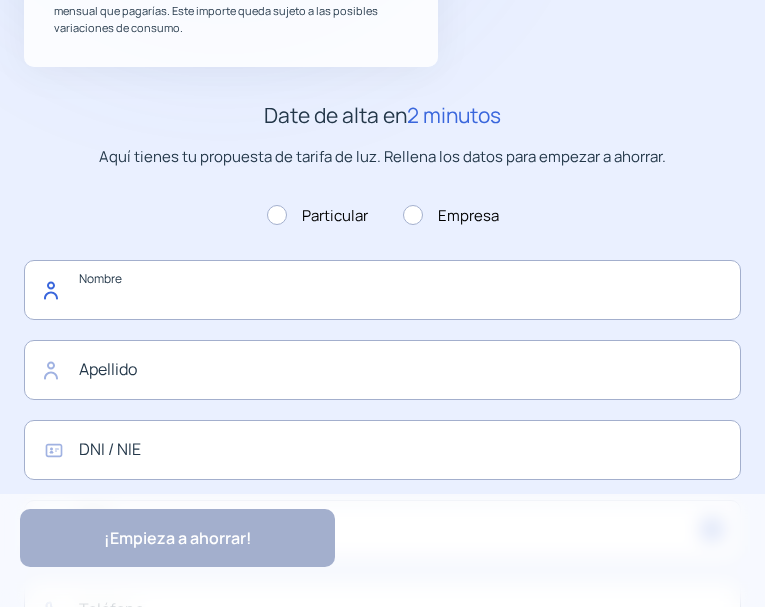 click 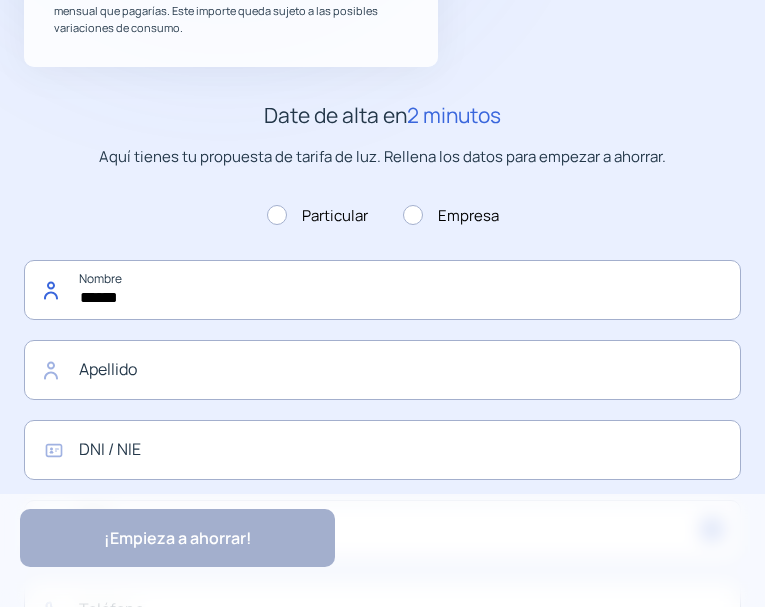 type on "******" 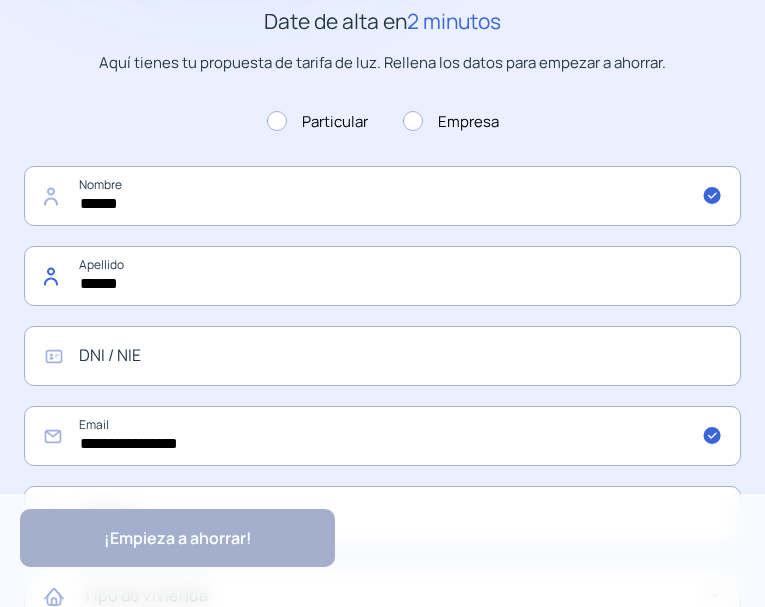scroll, scrollTop: 700, scrollLeft: 0, axis: vertical 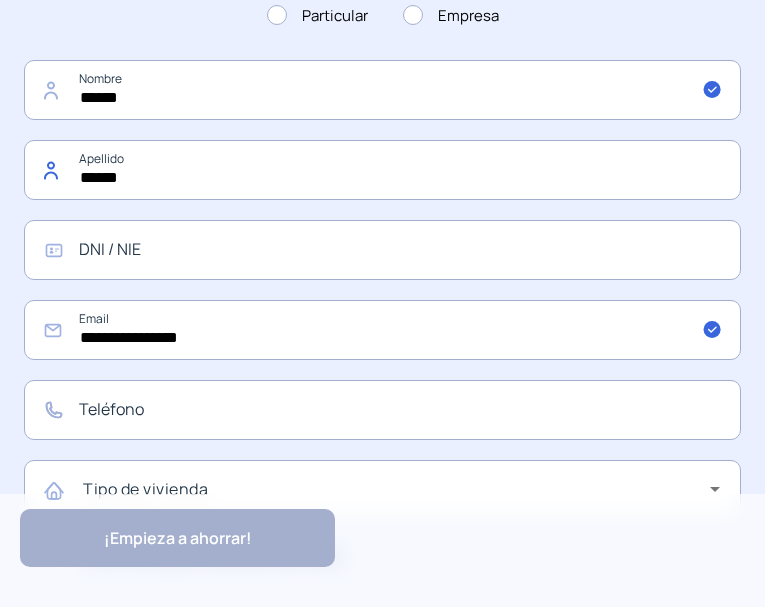 type on "******" 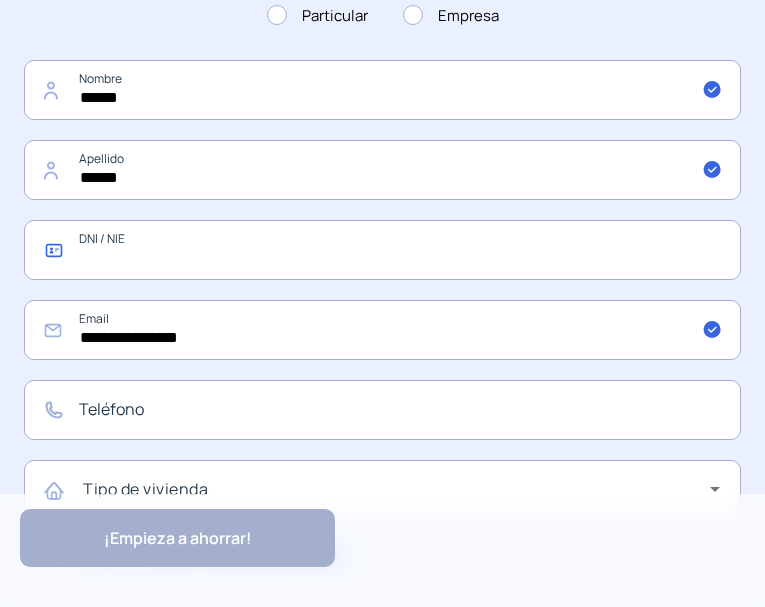 click 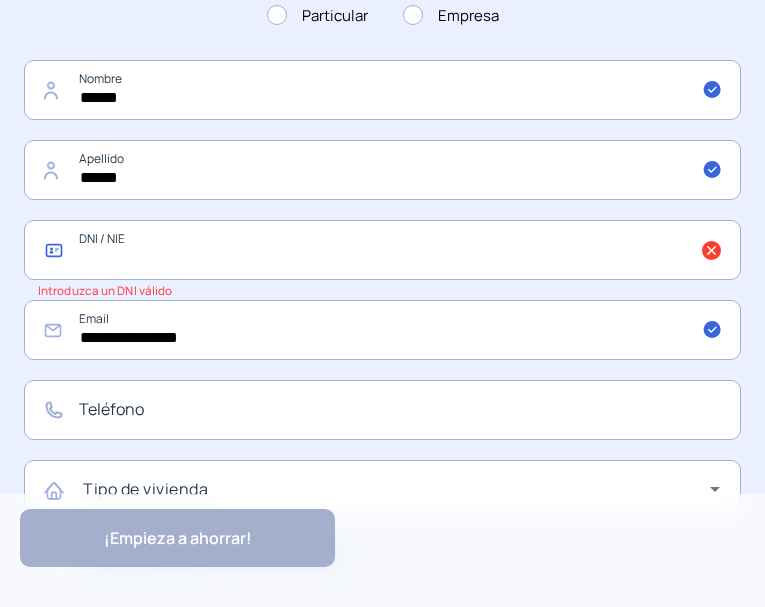 click 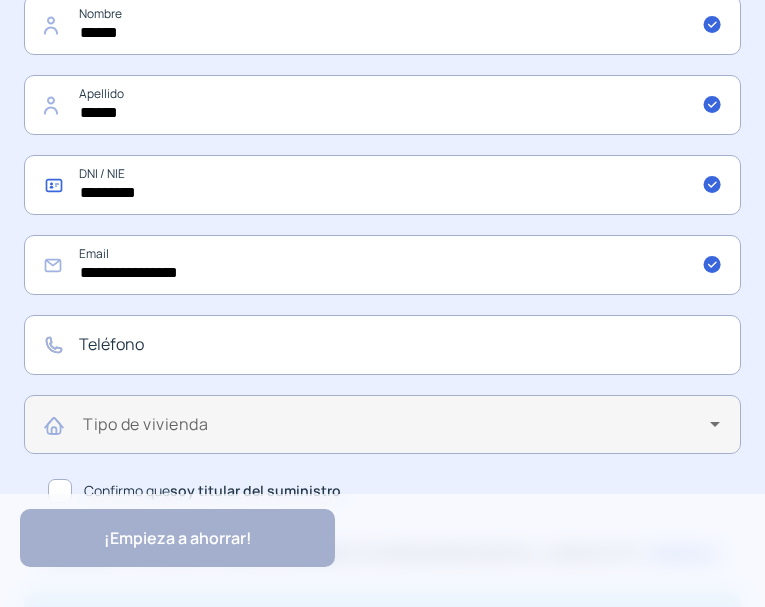 scroll, scrollTop: 800, scrollLeft: 0, axis: vertical 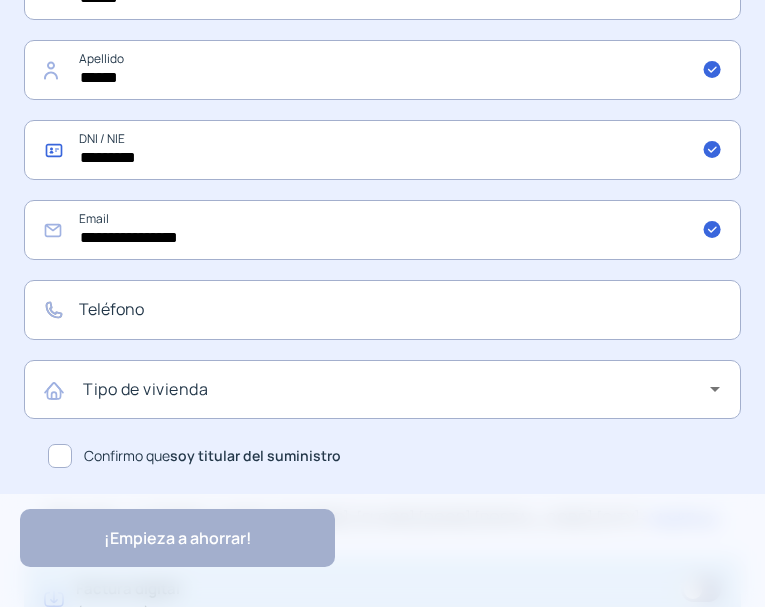 type on "*********" 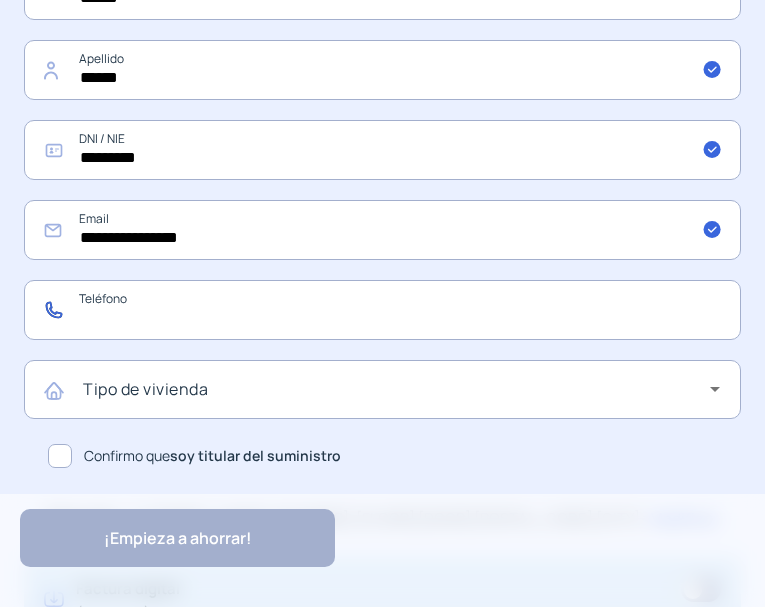 click 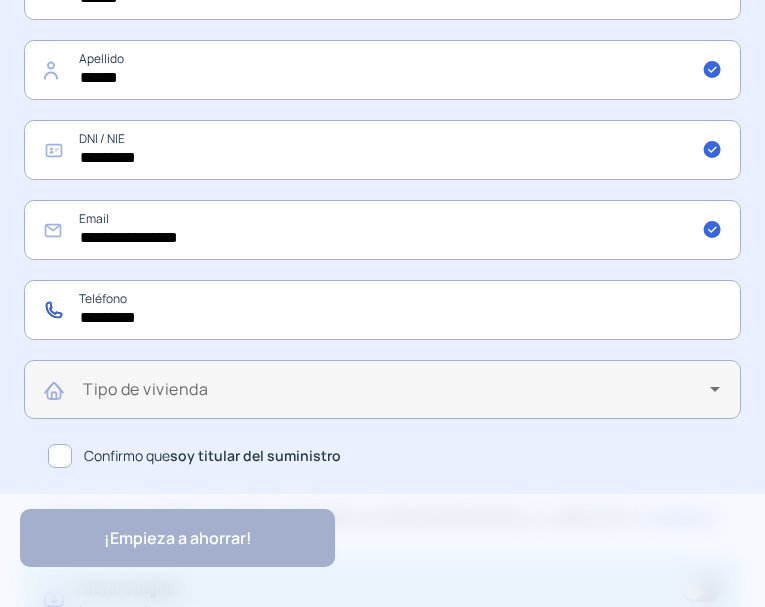 type on "*********" 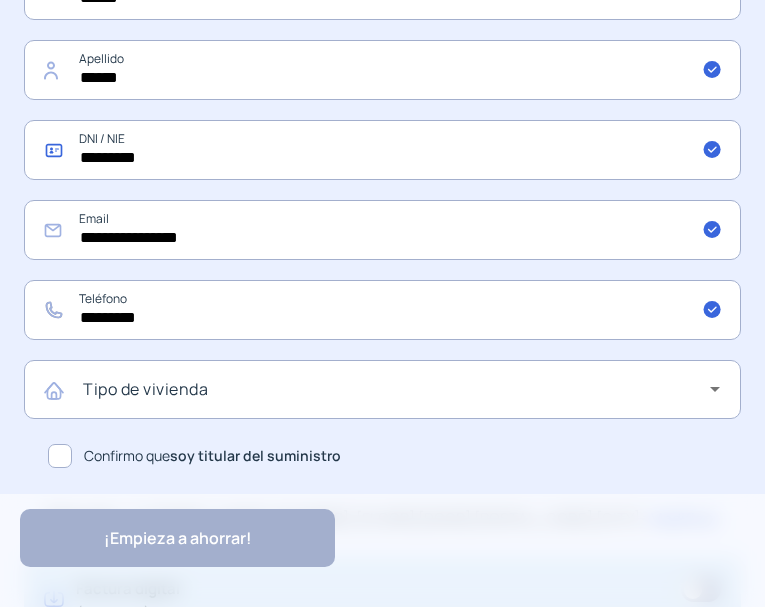 click on "*********" 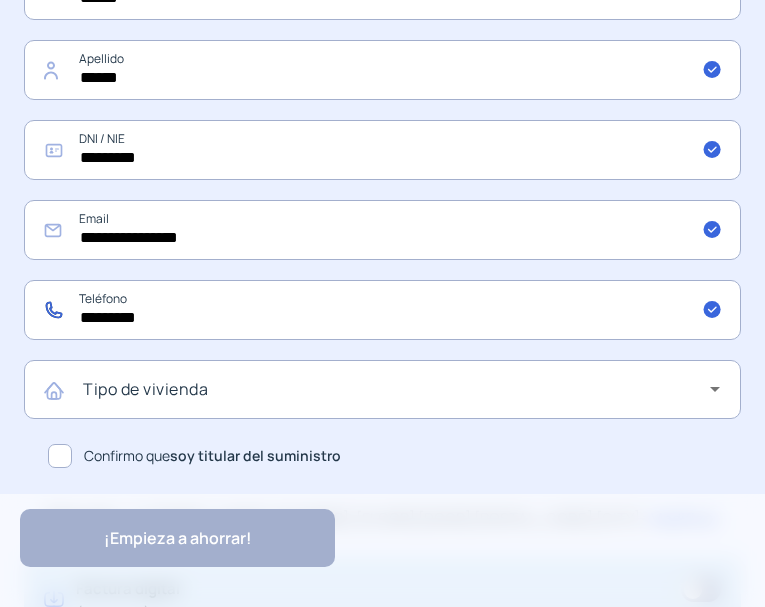 click on "*********" 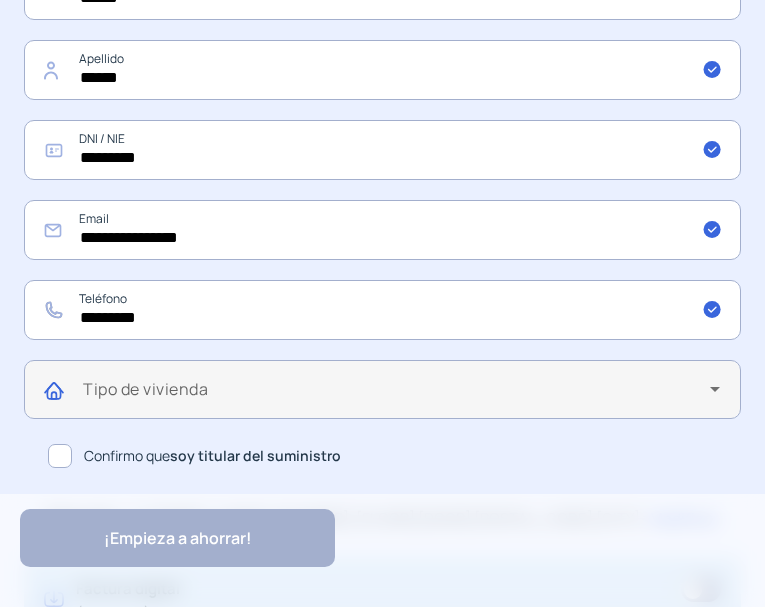 click at bounding box center [396, 397] 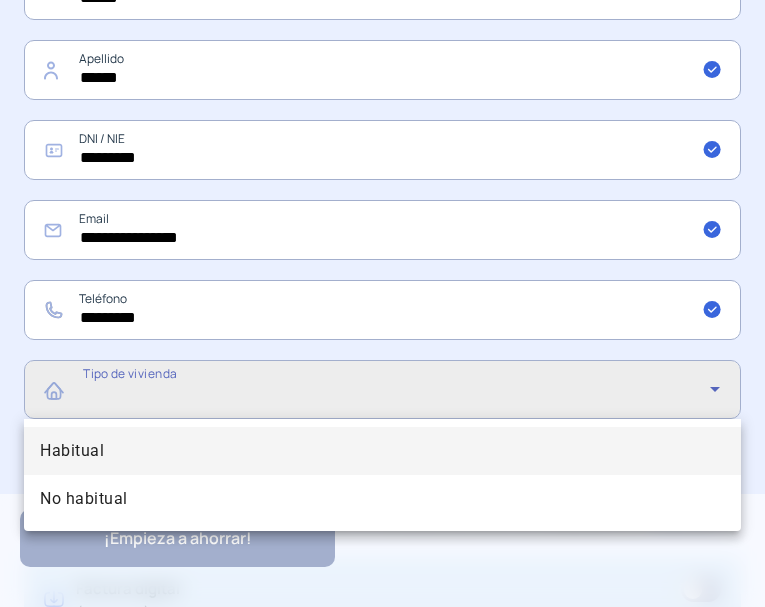 click on "Habitual" at bounding box center (72, 451) 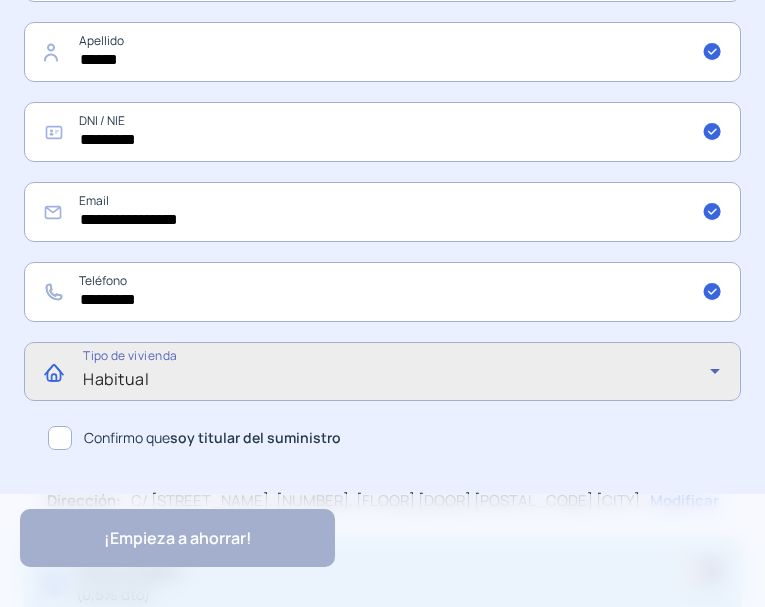 scroll, scrollTop: 1000, scrollLeft: 0, axis: vertical 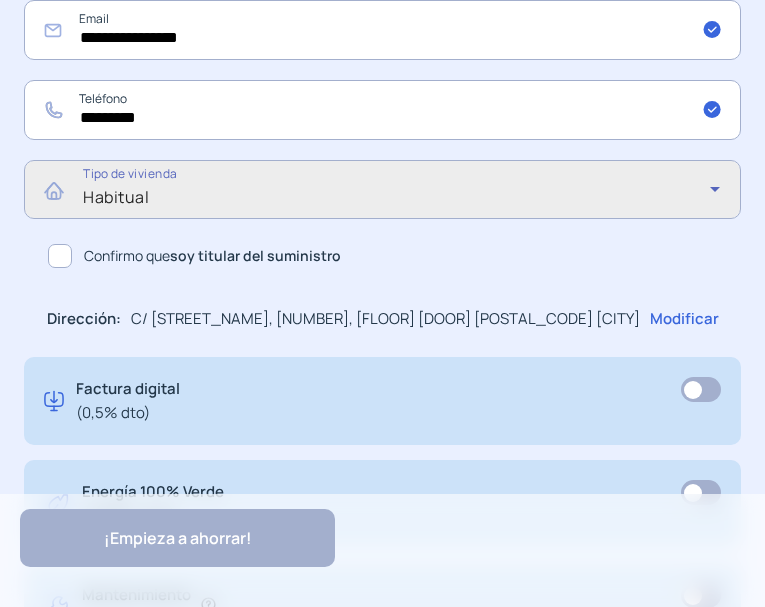 click 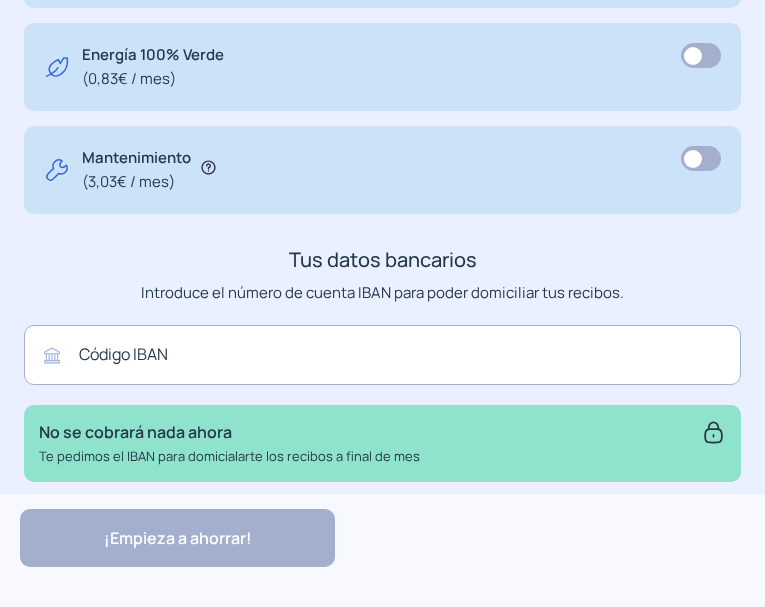 scroll, scrollTop: 1457, scrollLeft: 0, axis: vertical 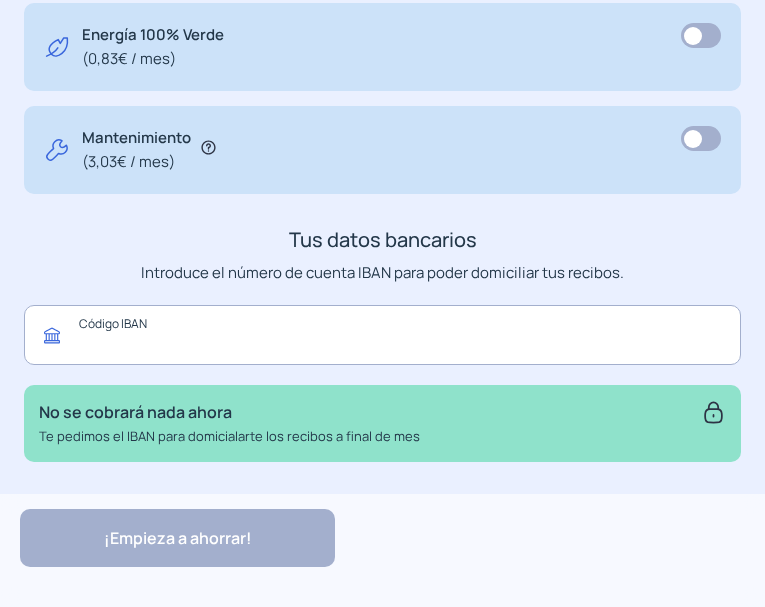 click 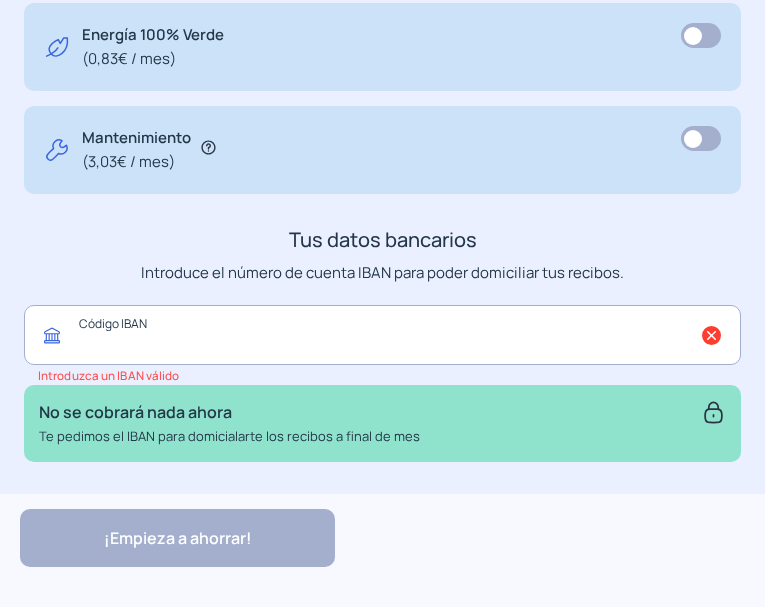 click 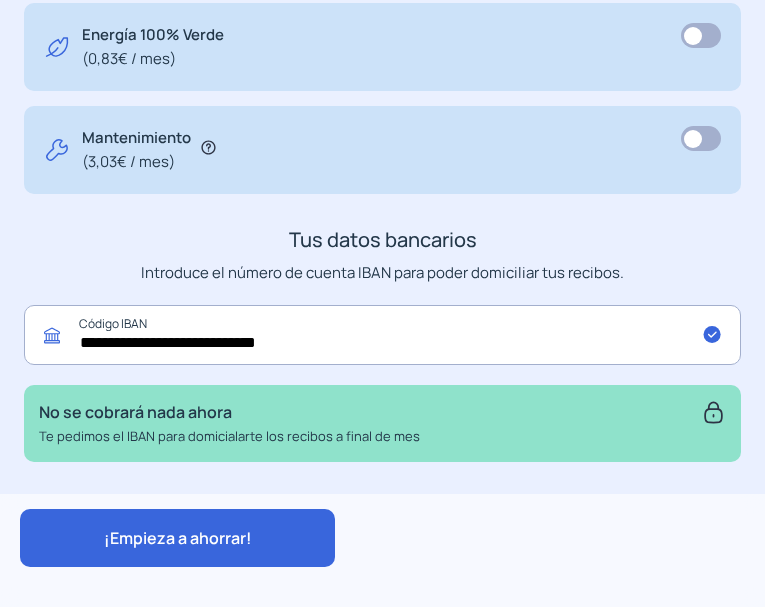 type on "**********" 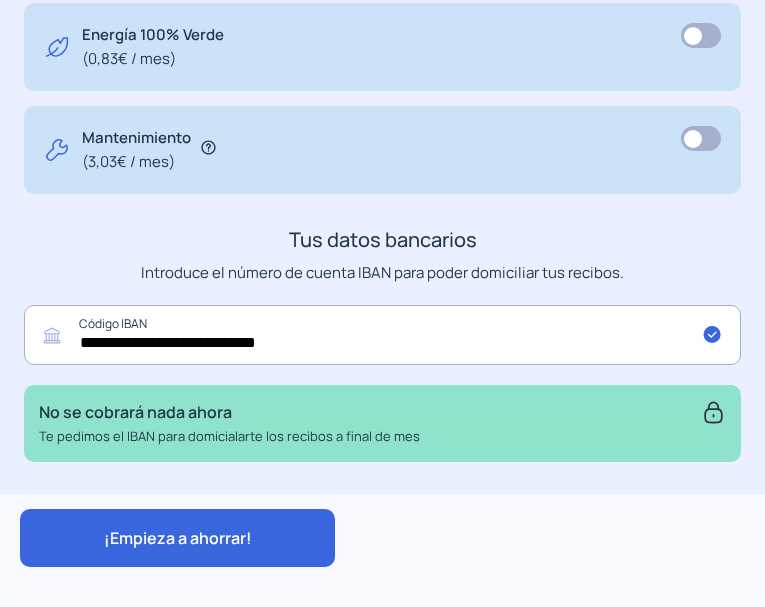 click on "¡Empieza a ahorrar!" 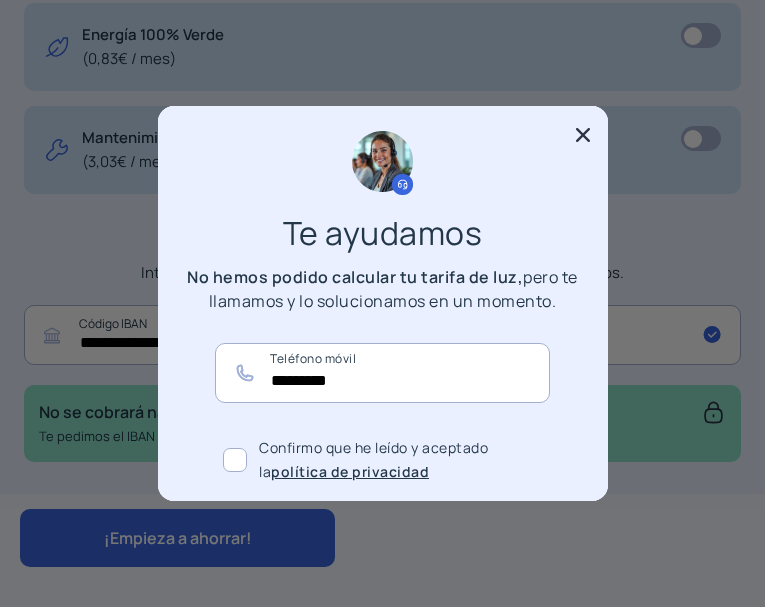 scroll, scrollTop: 0, scrollLeft: 0, axis: both 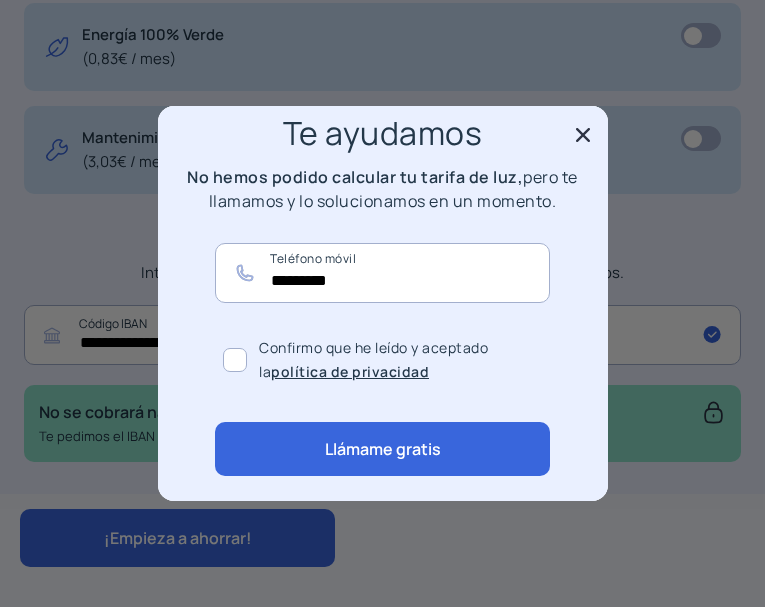 click 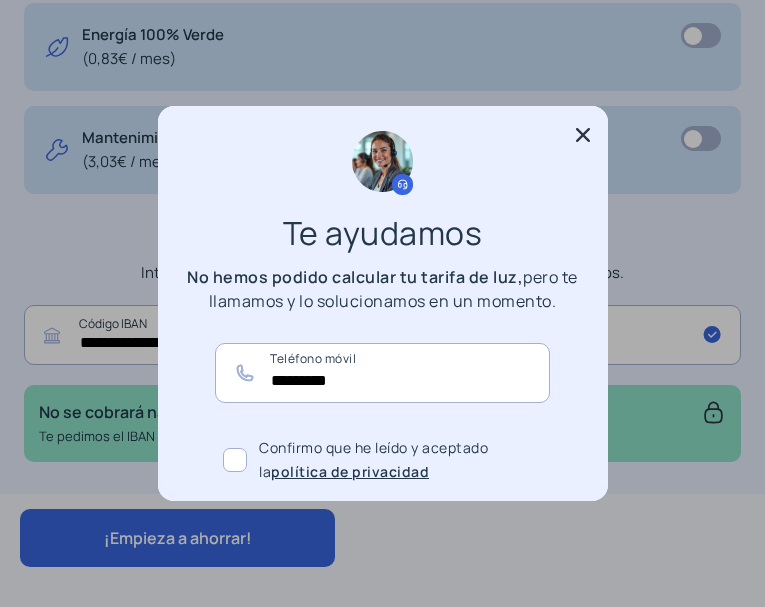 click 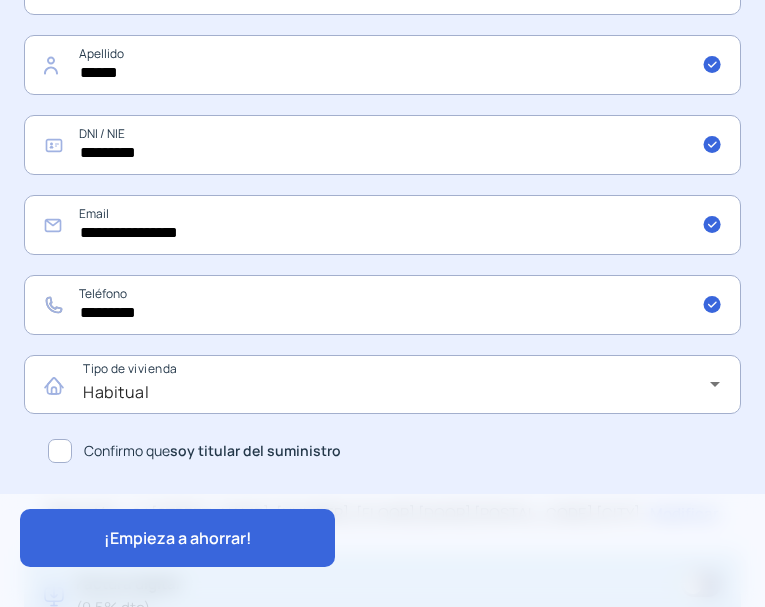 scroll, scrollTop: 757, scrollLeft: 0, axis: vertical 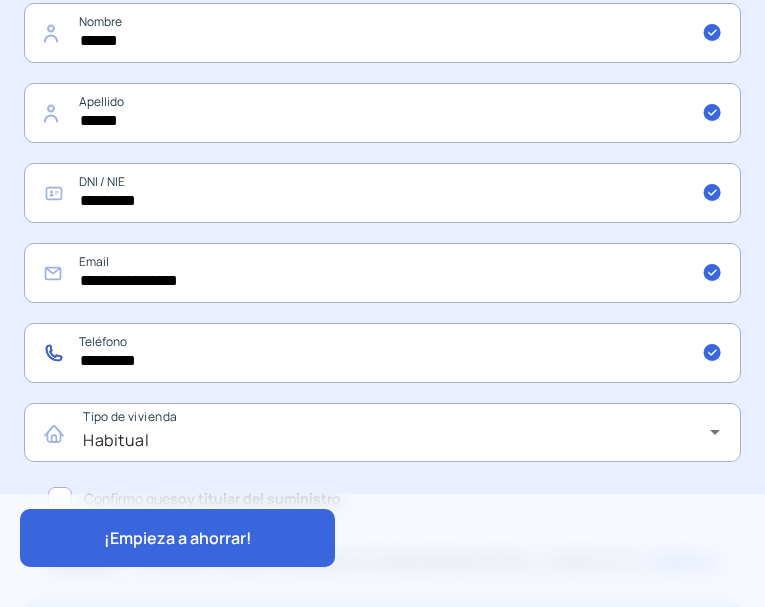 click on "*********" 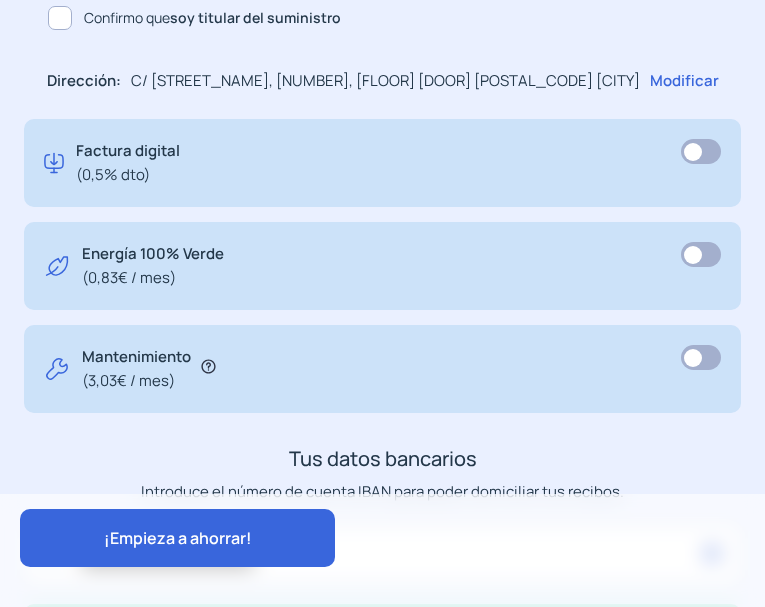 scroll, scrollTop: 1457, scrollLeft: 0, axis: vertical 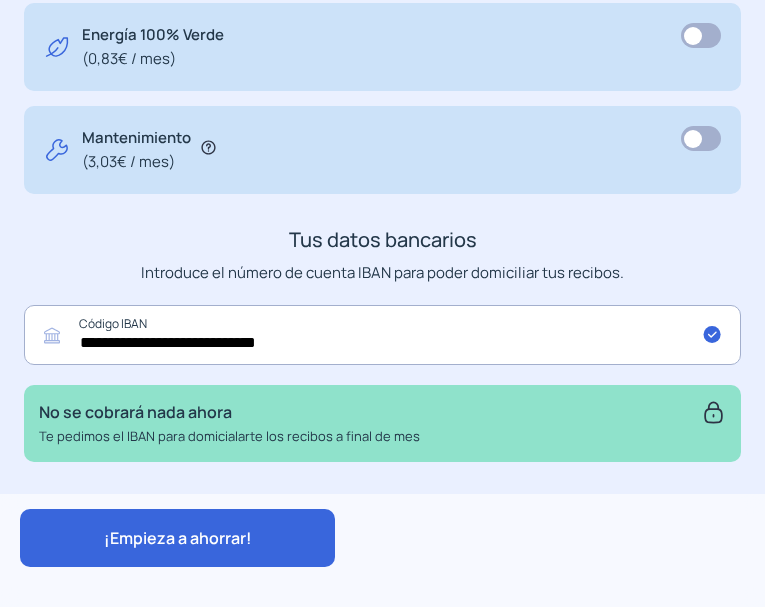 type on "*********" 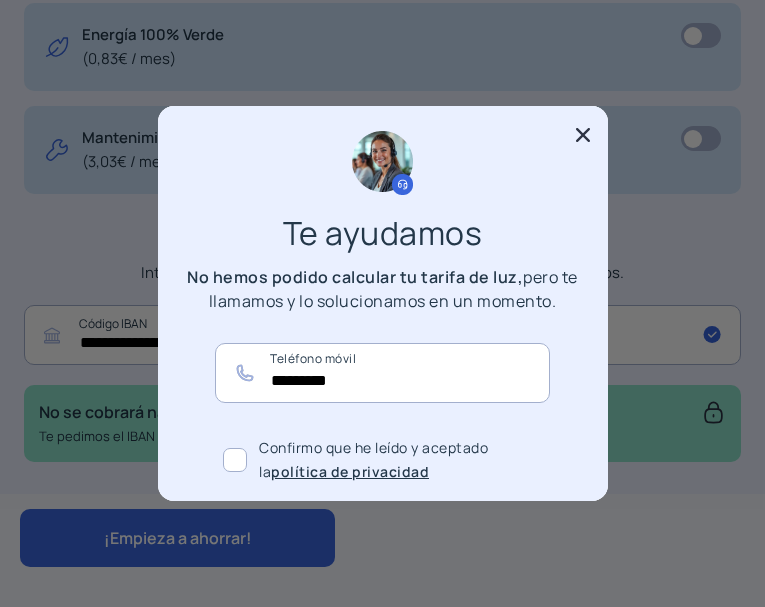 scroll, scrollTop: 0, scrollLeft: 0, axis: both 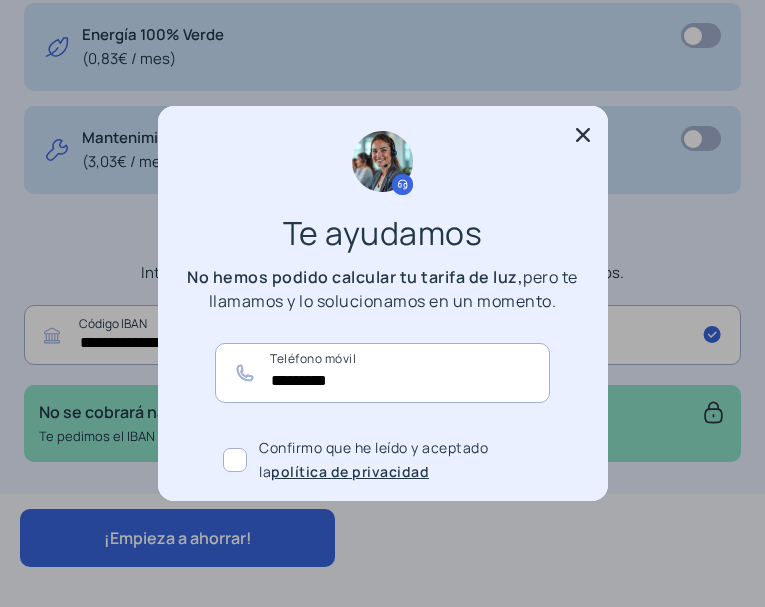 click 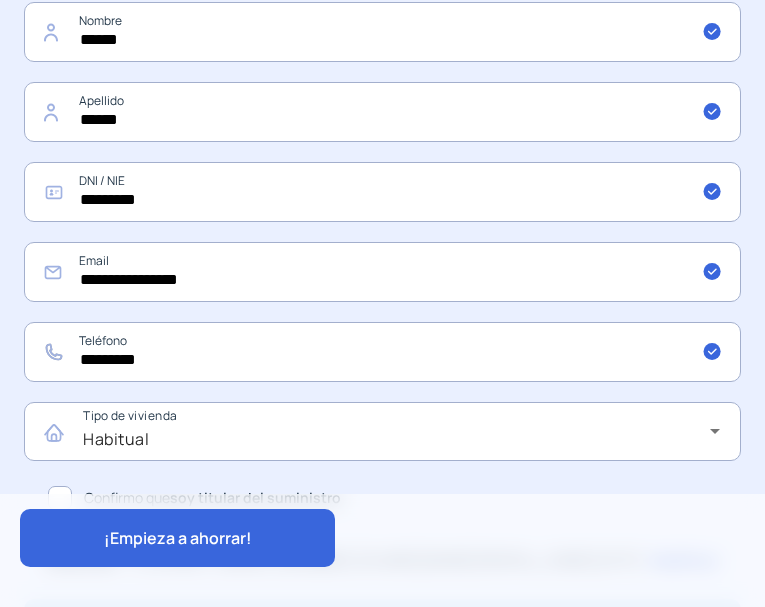scroll, scrollTop: 757, scrollLeft: 0, axis: vertical 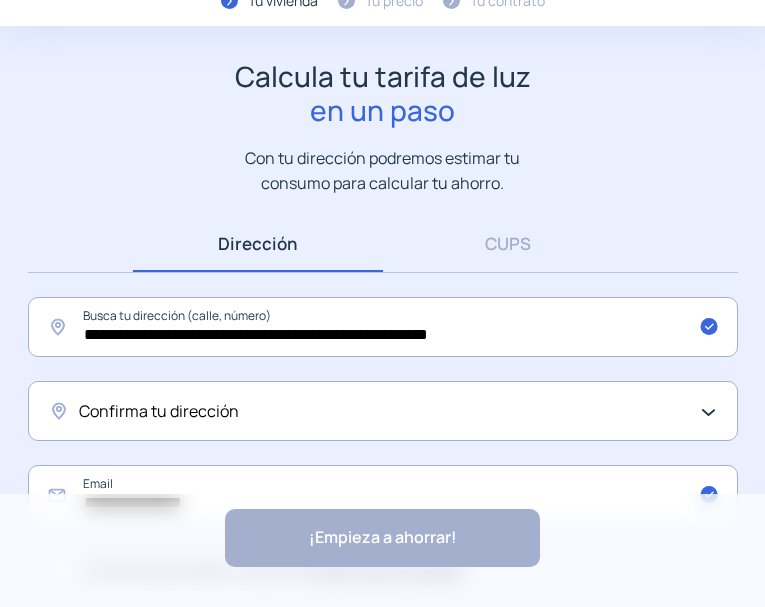 click on "Confirma tu dirección" 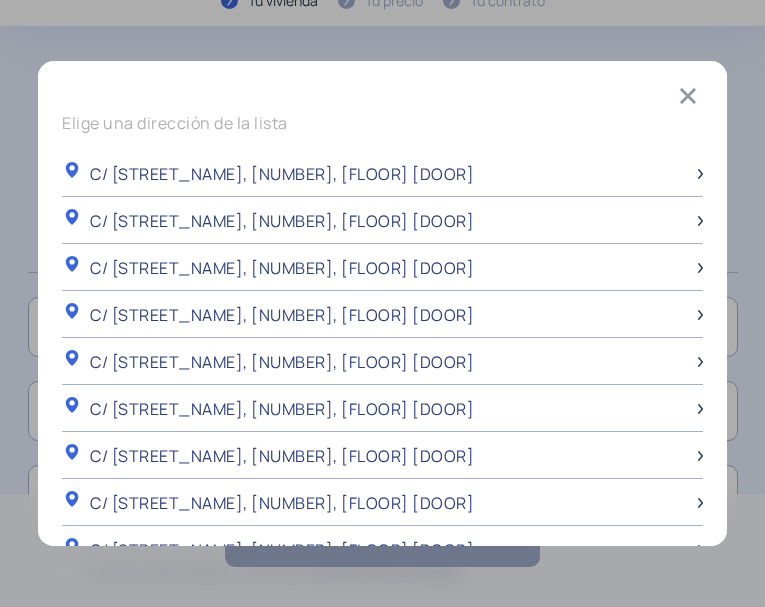 scroll, scrollTop: 0, scrollLeft: 0, axis: both 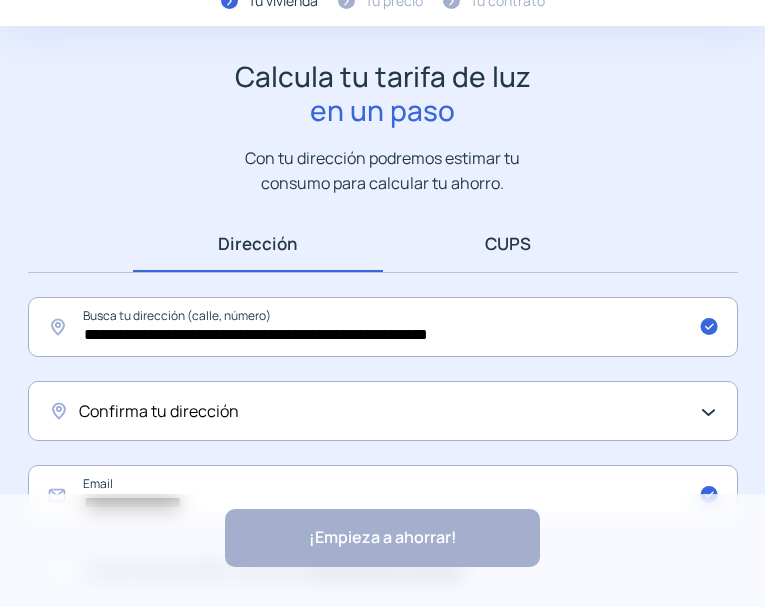 click on "CUPS" at bounding box center [508, 243] 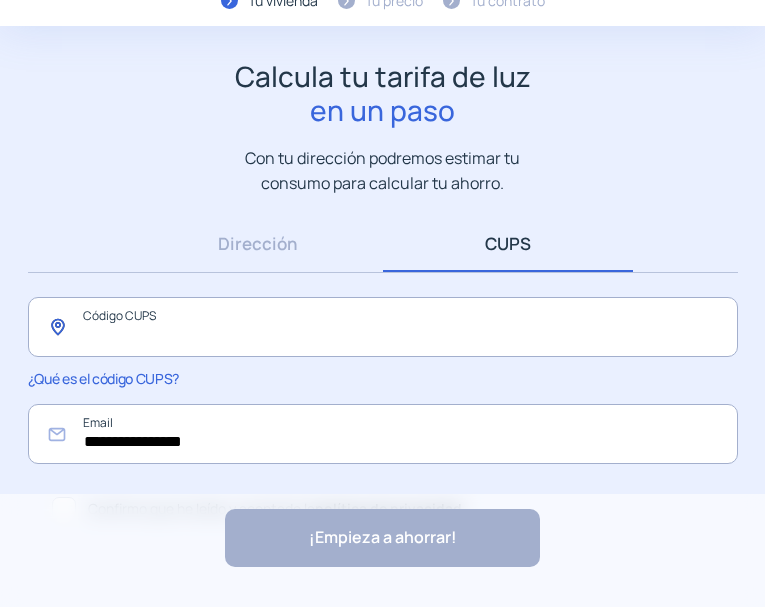 click 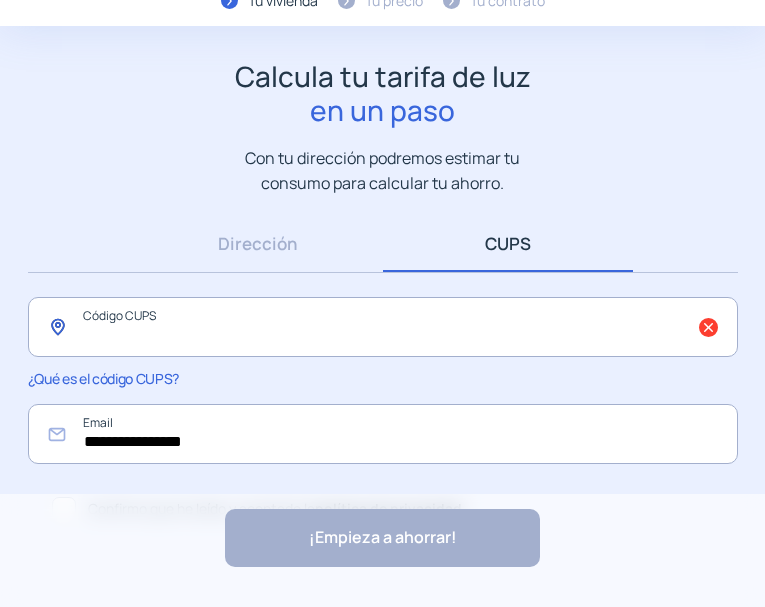 click 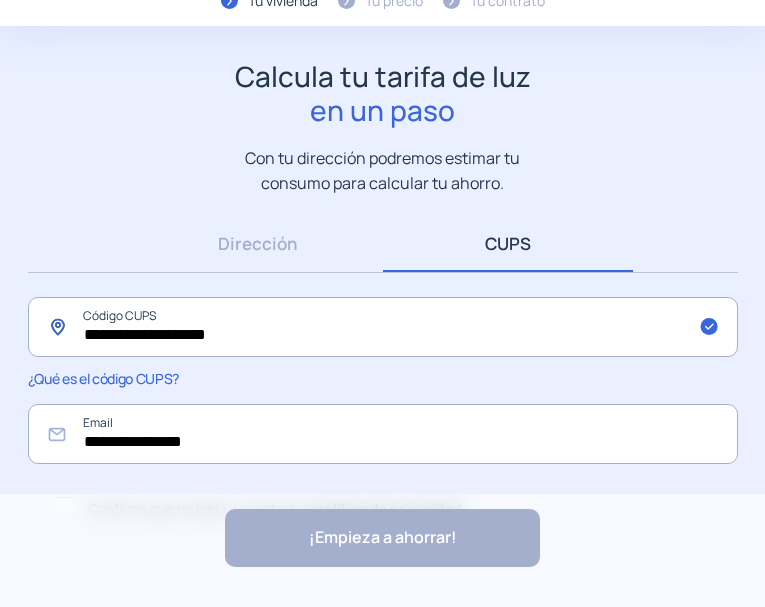 type on "**********" 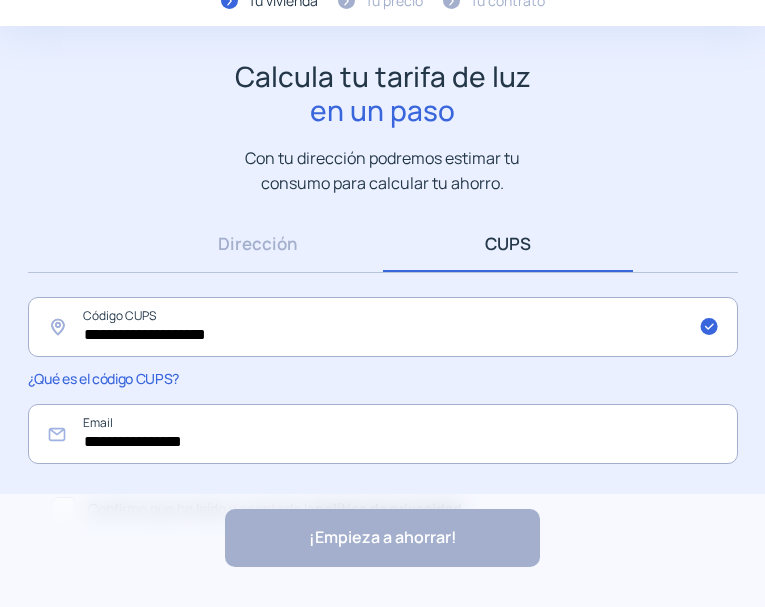 click on "¡Empieza a ahorrar! "Excelente servicio y atención al cliente" "Respeto por el cliente y variedad de tarifas" "Todo genial y muy rápido" "Rapidez y buen trato al cliente"" 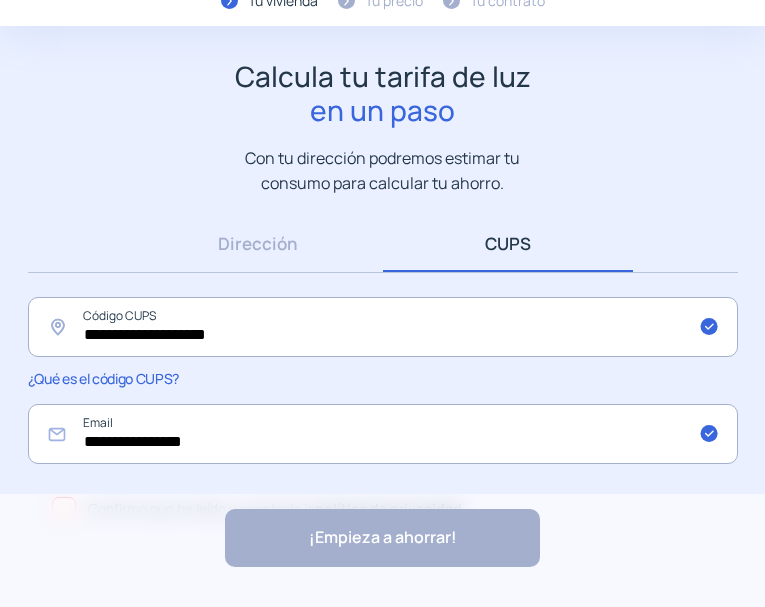 click on "¡Empieza a ahorrar! "Excelente servicio y atención al cliente" "Respeto por el cliente y variedad de tarifas" "Todo genial y muy rápido" "Rapidez y buen trato al cliente"" 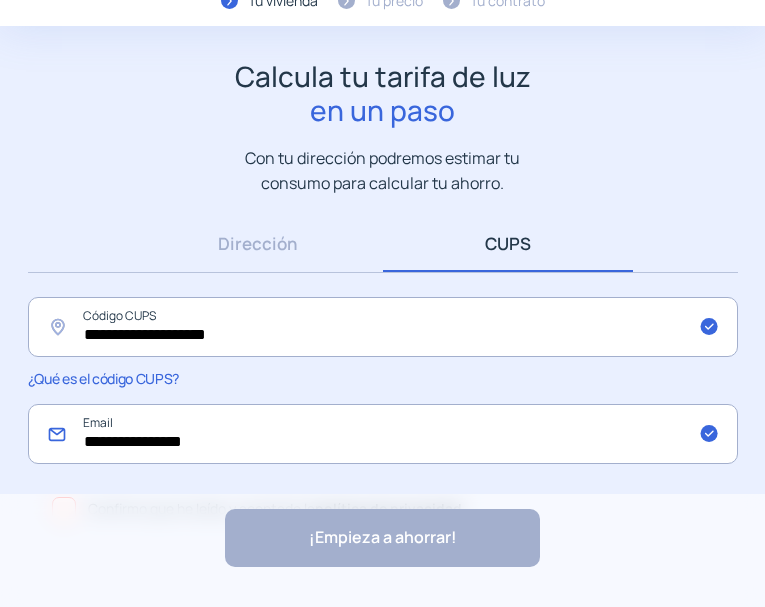 click on "**********" 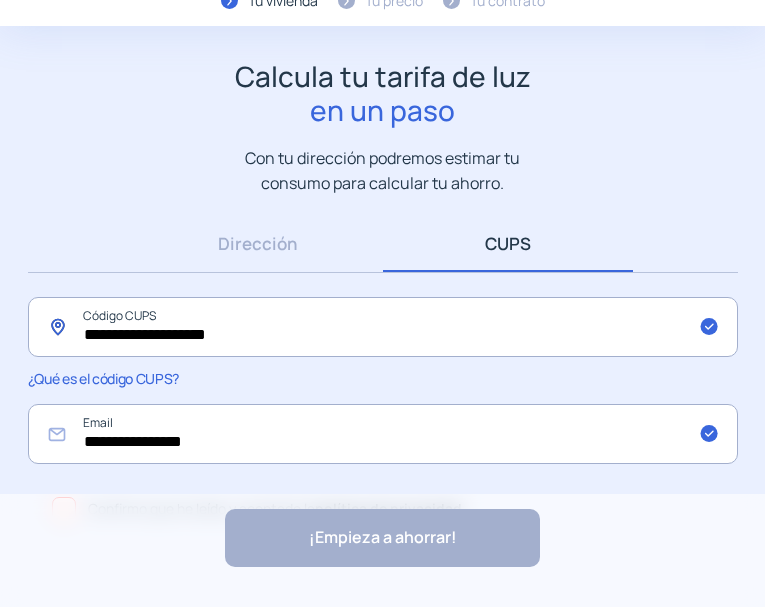 click on "**********" 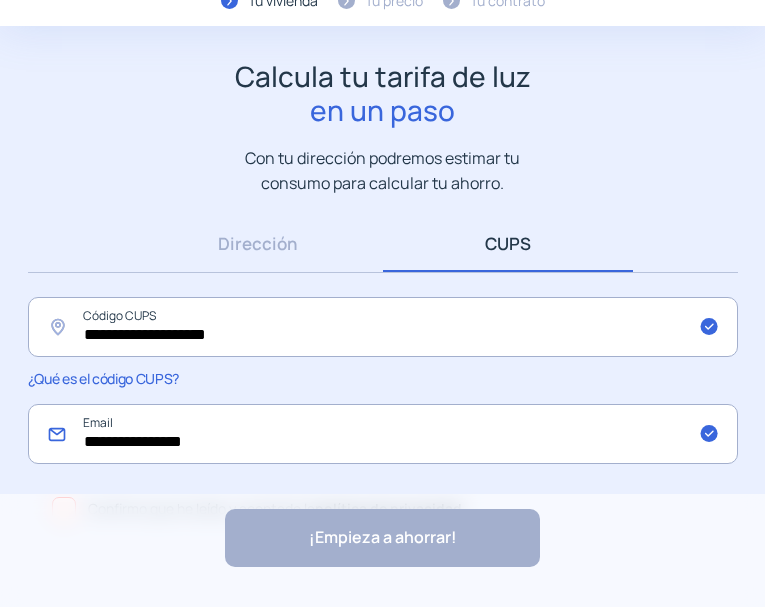 click on "**********" 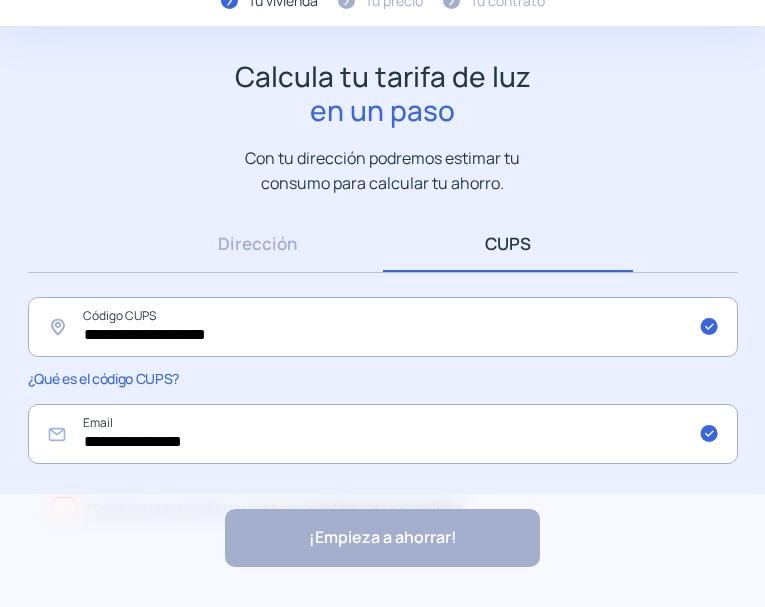 click on "¡Empieza a ahorrar! "Excelente servicio y atención al cliente" "Respeto por el cliente y variedad de tarifas" "Todo genial y muy rápido" "Rapidez y buen trato al cliente"" 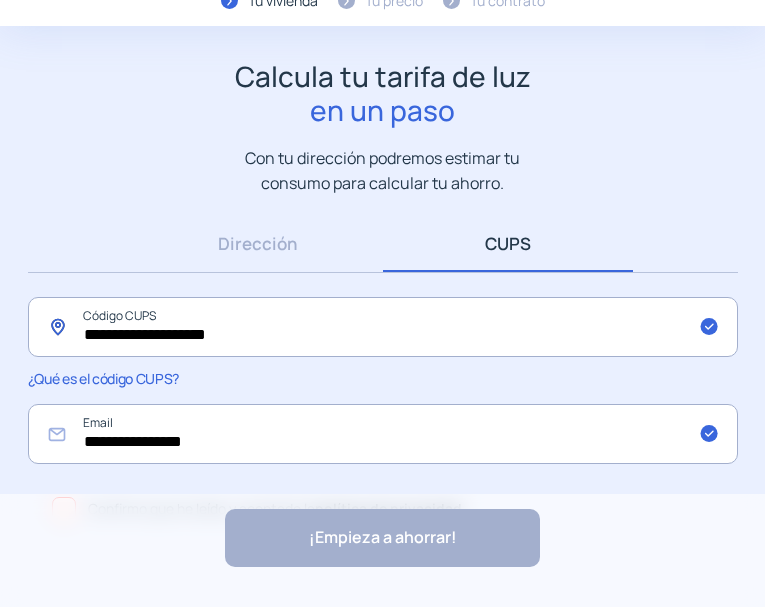 click on "**********" 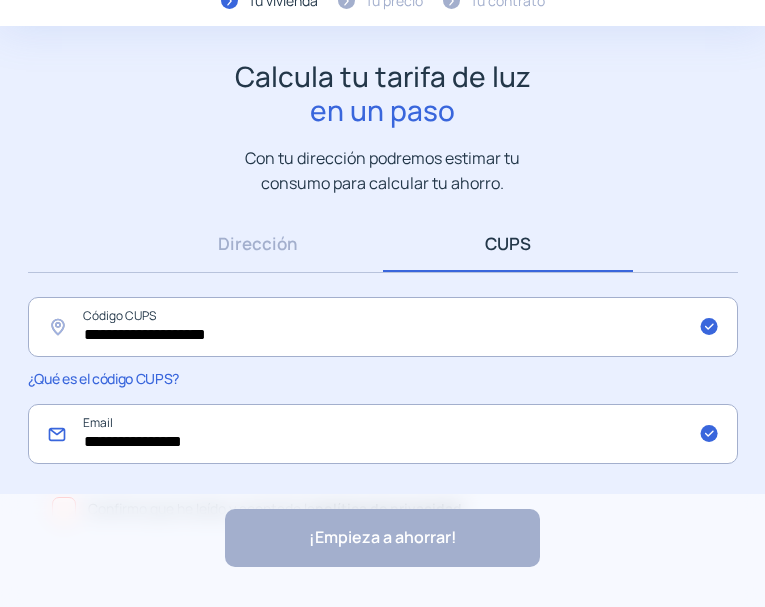 drag, startPoint x: 132, startPoint y: 449, endPoint x: -239, endPoint y: 403, distance: 373.84088 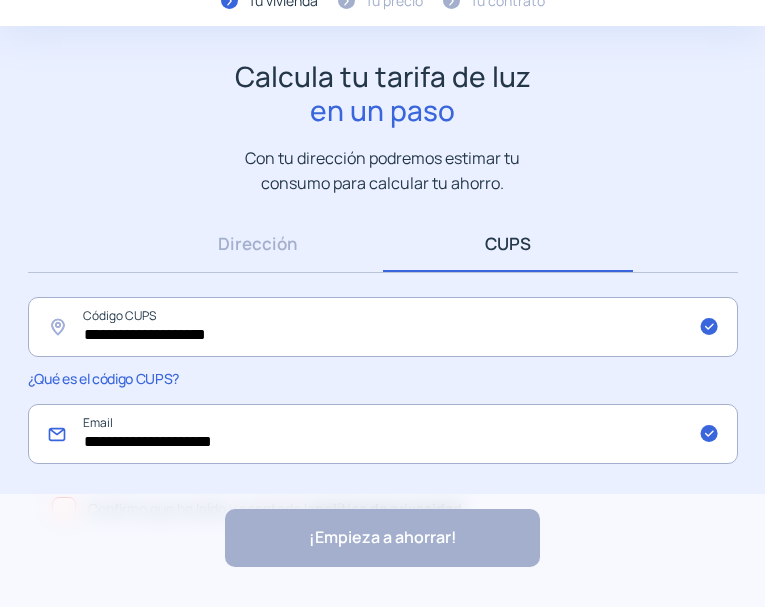 click on "**********" 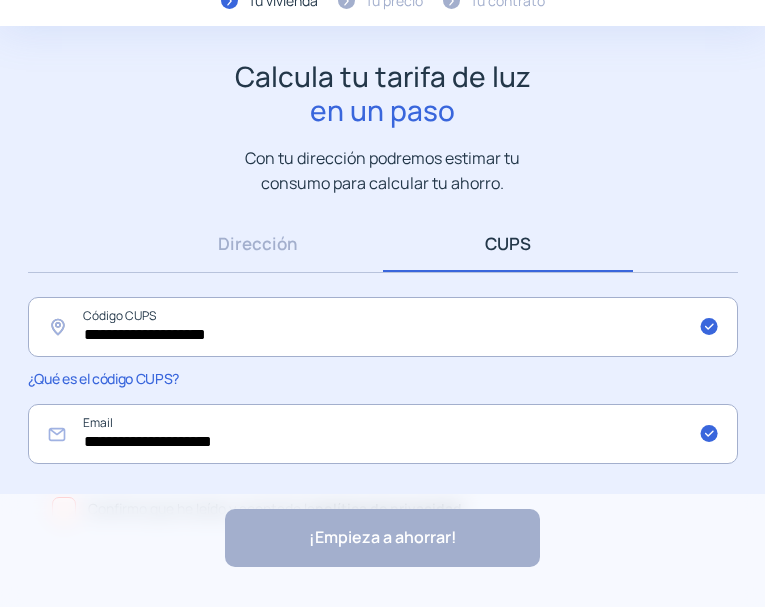 click on "¡Empieza a ahorrar! "Excelente servicio y atención al cliente" "Respeto por el cliente y variedad de tarifas" "Todo genial y muy rápido" "Rapidez y buen trato al cliente"" 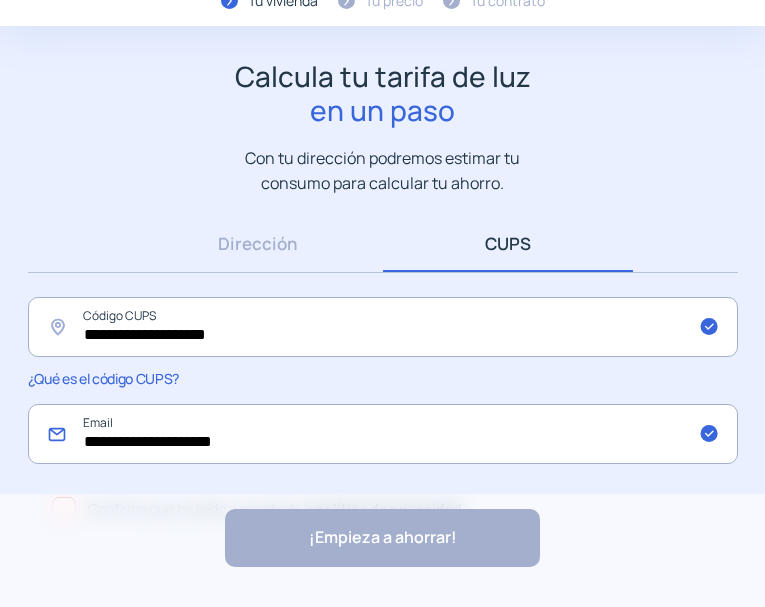 click on "**********" 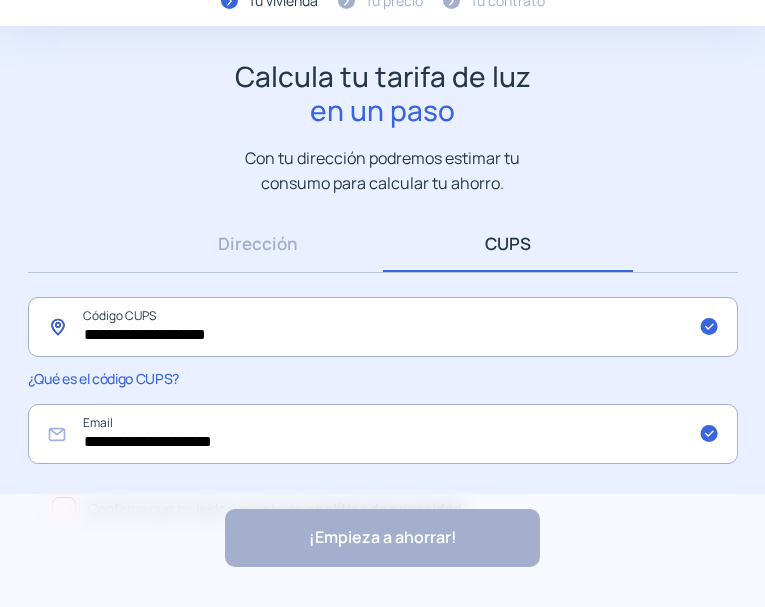 click on "**********" 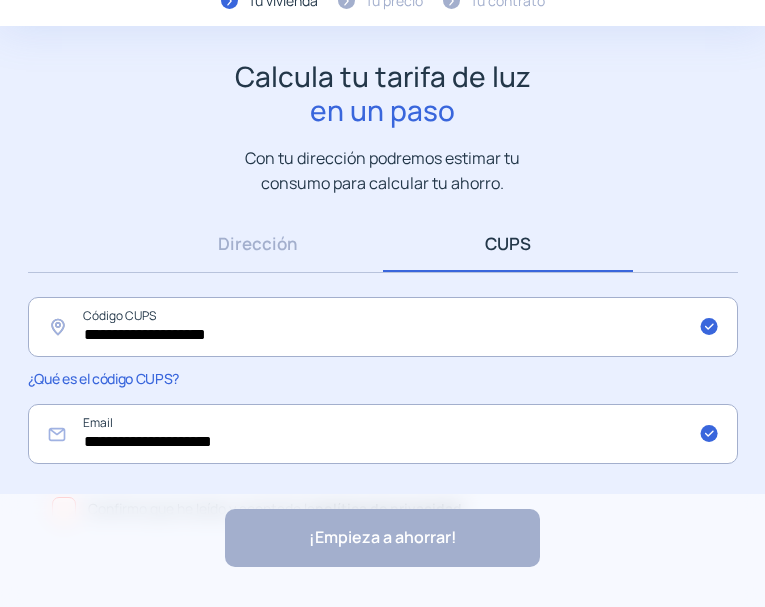 click on "**********" 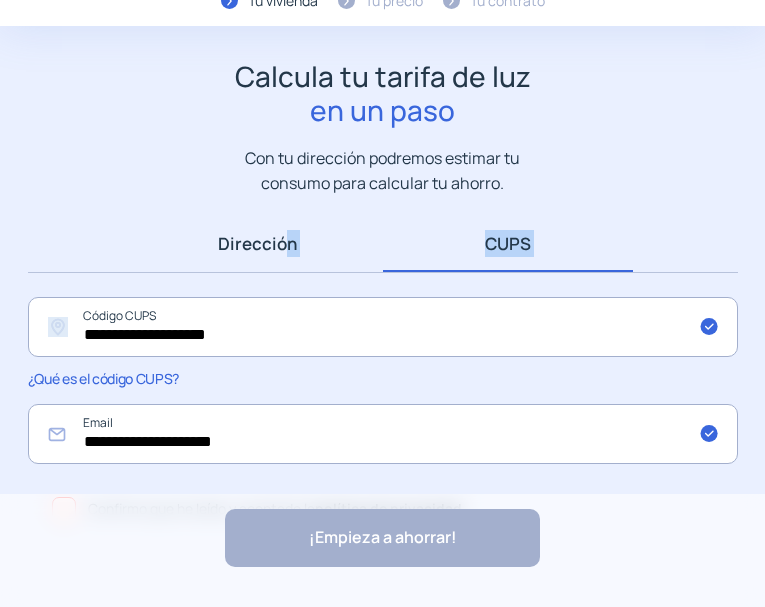 click on "Dirección" at bounding box center [258, 243] 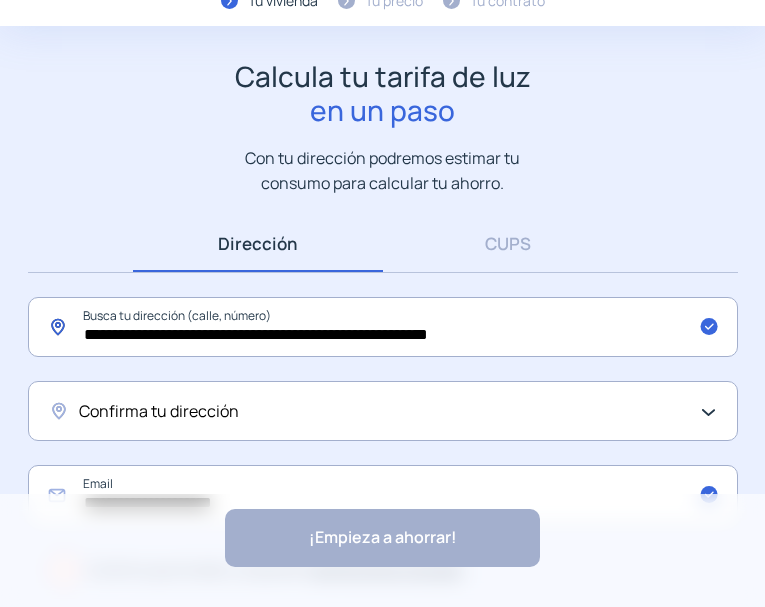 click on "**********" 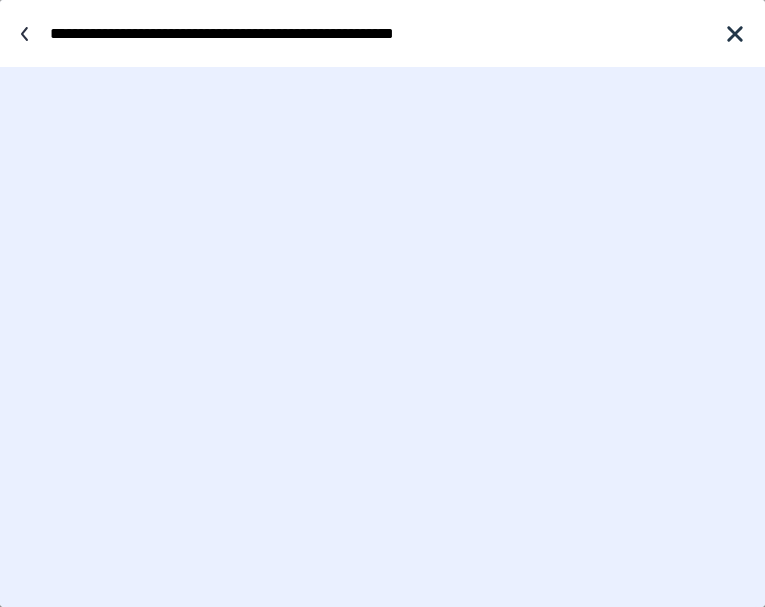 drag, startPoint x: 455, startPoint y: 63, endPoint x: 483, endPoint y: 36, distance: 38.8973 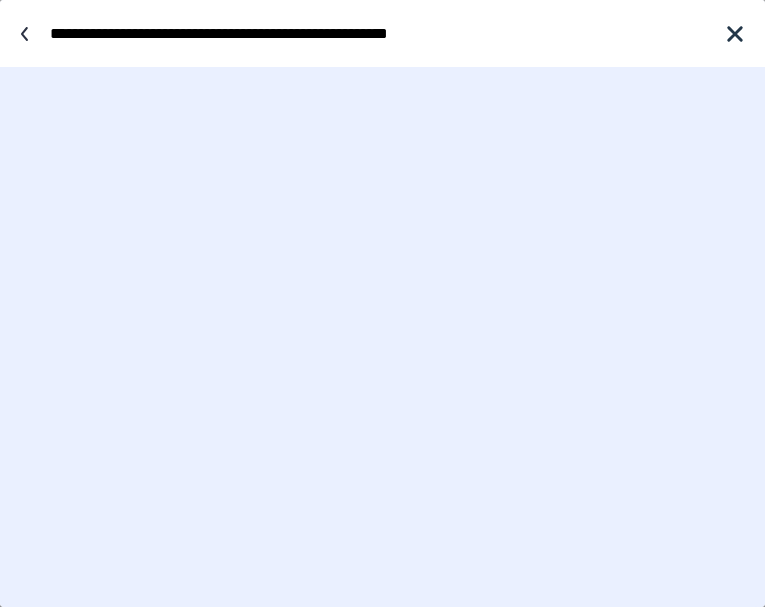 type on "**********" 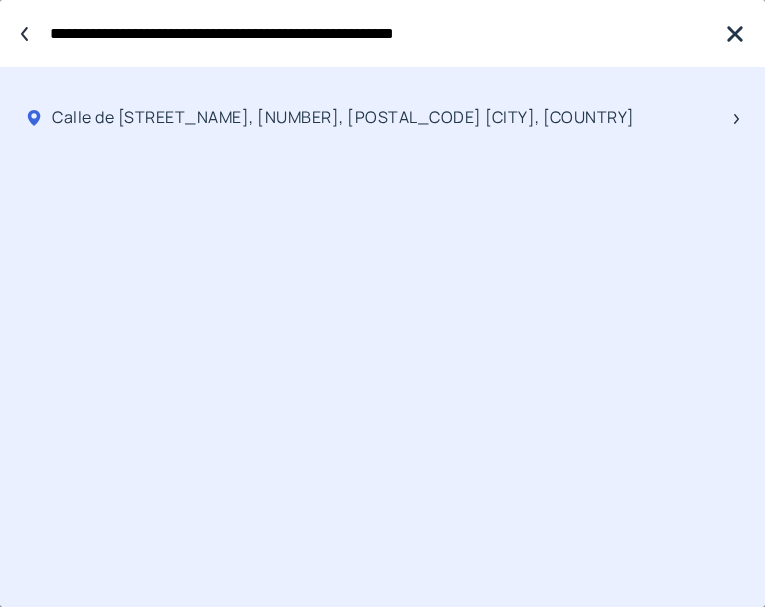click on "Calle de Portillo de Balboa, 41, 47010 Valladolid, España" at bounding box center [343, 117] 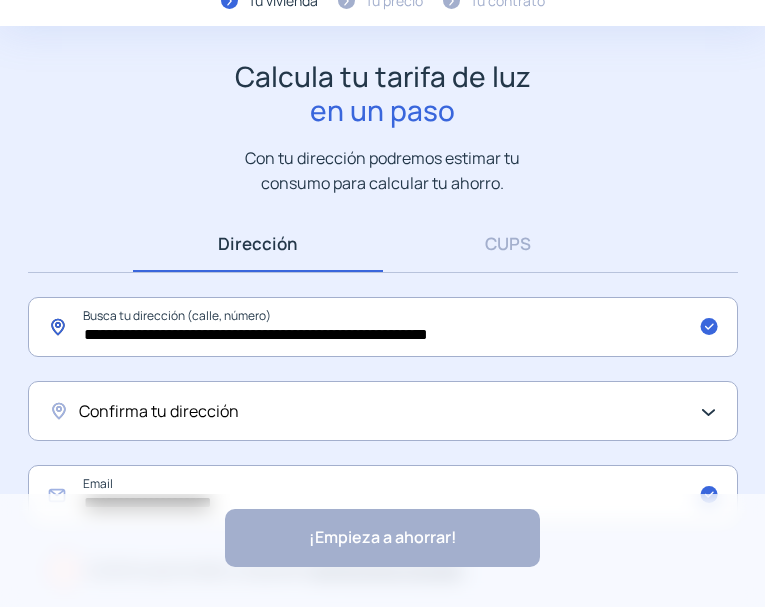scroll, scrollTop: 195, scrollLeft: 0, axis: vertical 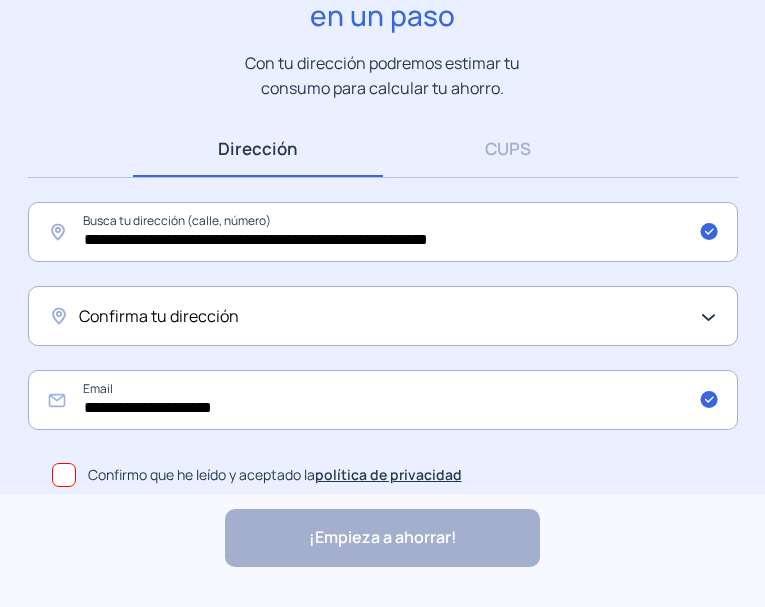 click on "Confirma tu dirección" 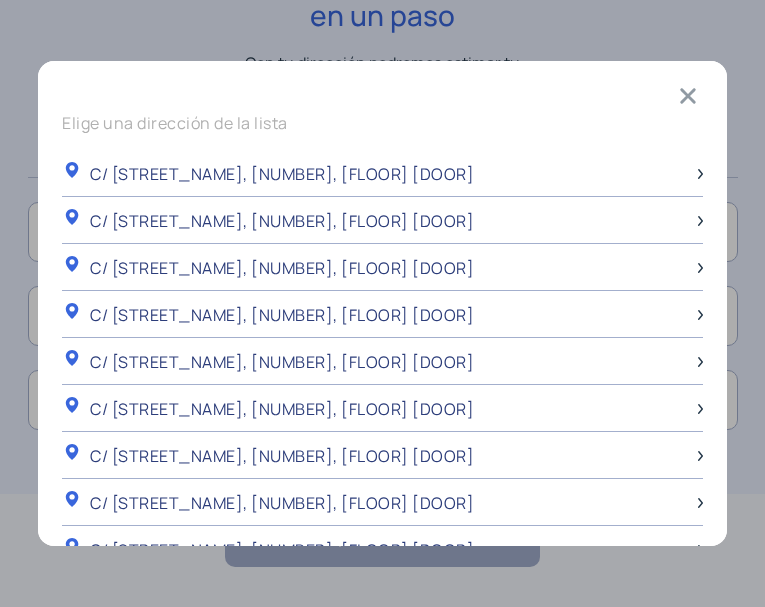 scroll, scrollTop: 0, scrollLeft: 0, axis: both 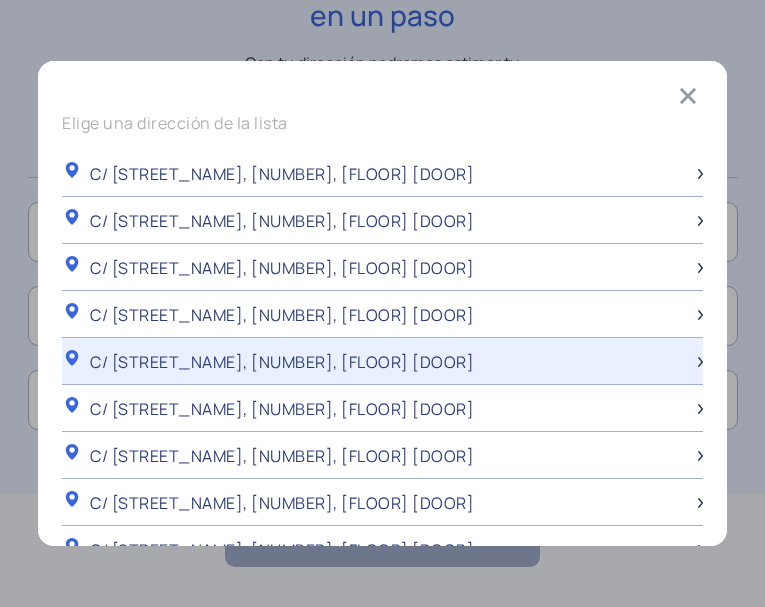 click on "[STREET] [NUMBER], [FLOOR] [DOOR]" at bounding box center [382, 361] 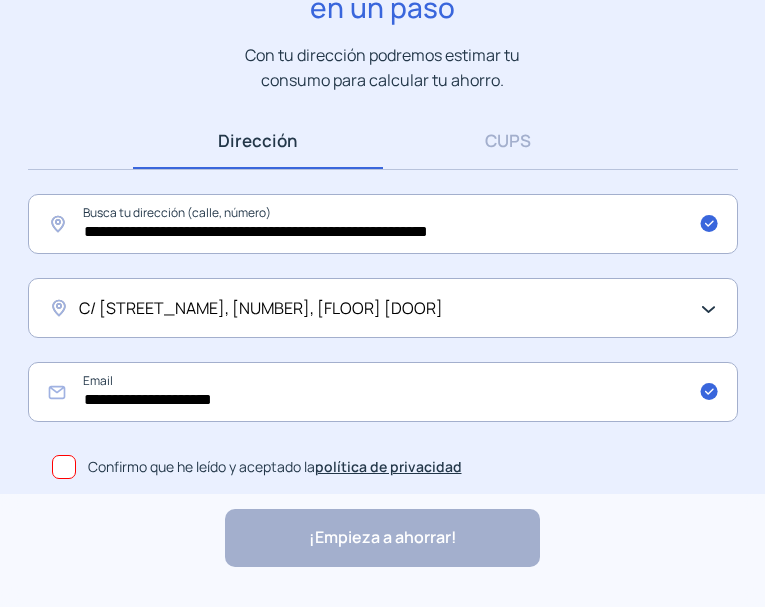 scroll, scrollTop: 205, scrollLeft: 0, axis: vertical 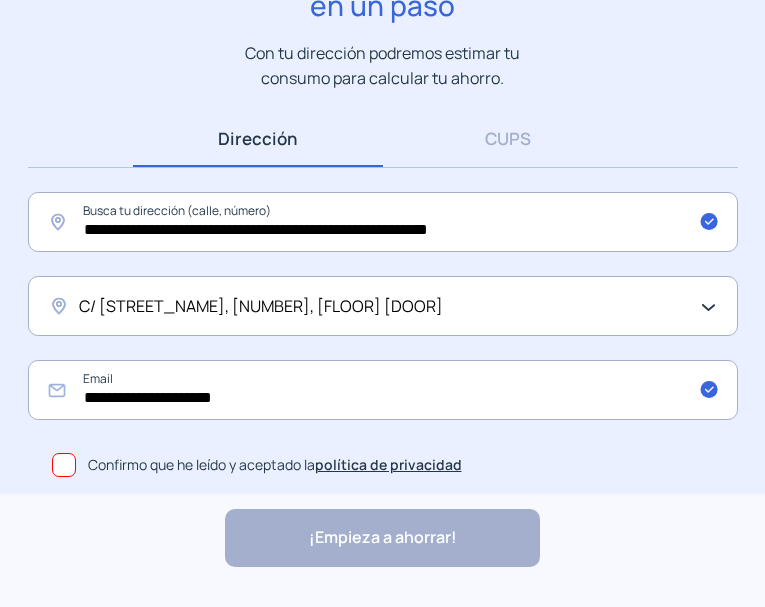 click on "Confirmo que he leído y aceptado la  política de privacidad" 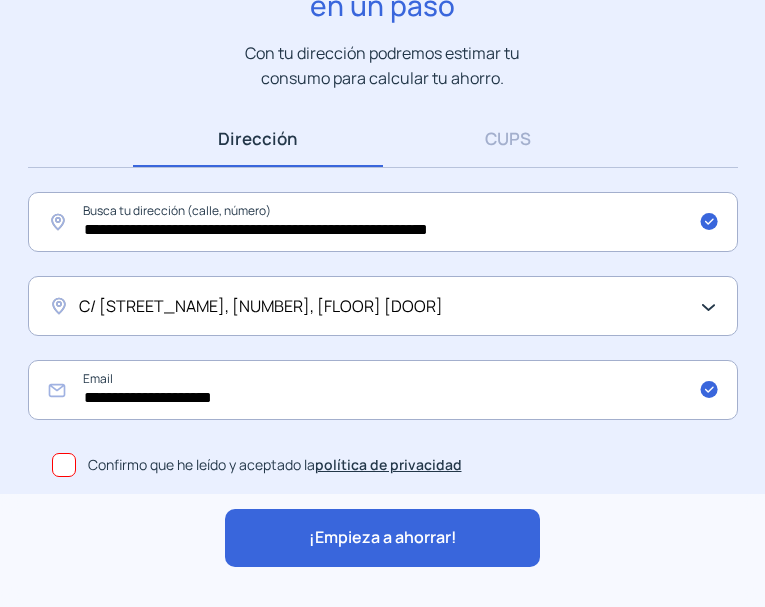 click on "¡Empieza a ahorrar!" 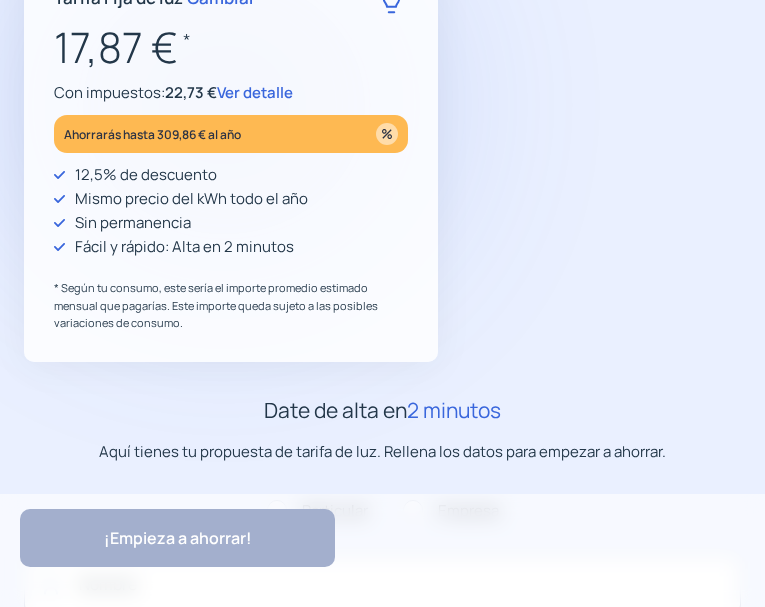 scroll, scrollTop: 0, scrollLeft: 0, axis: both 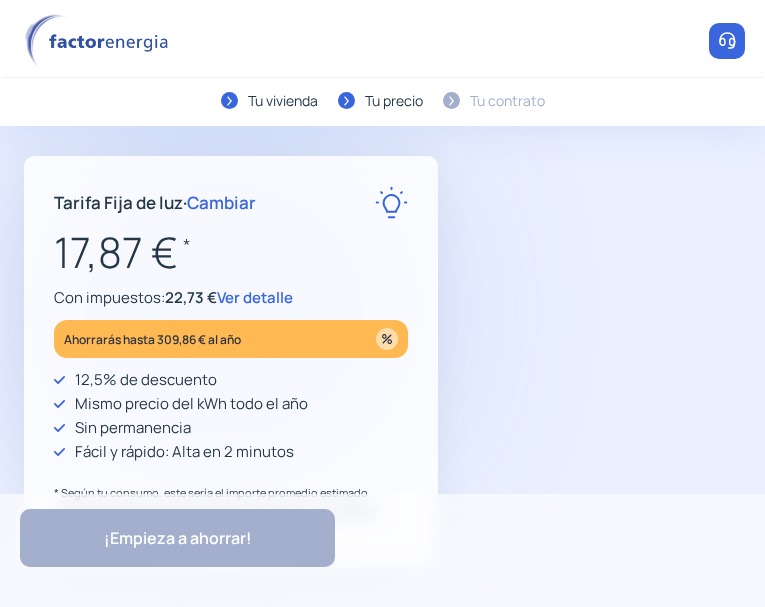 type on "******" 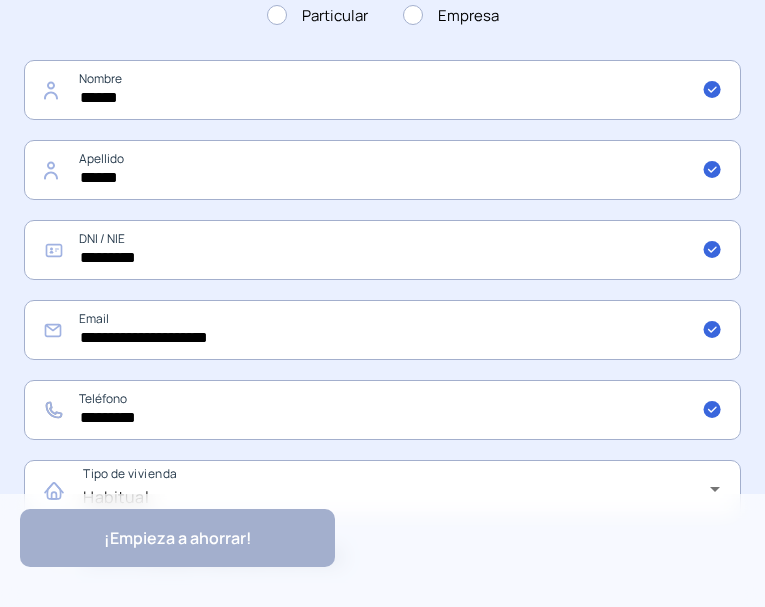 scroll, scrollTop: 1000, scrollLeft: 0, axis: vertical 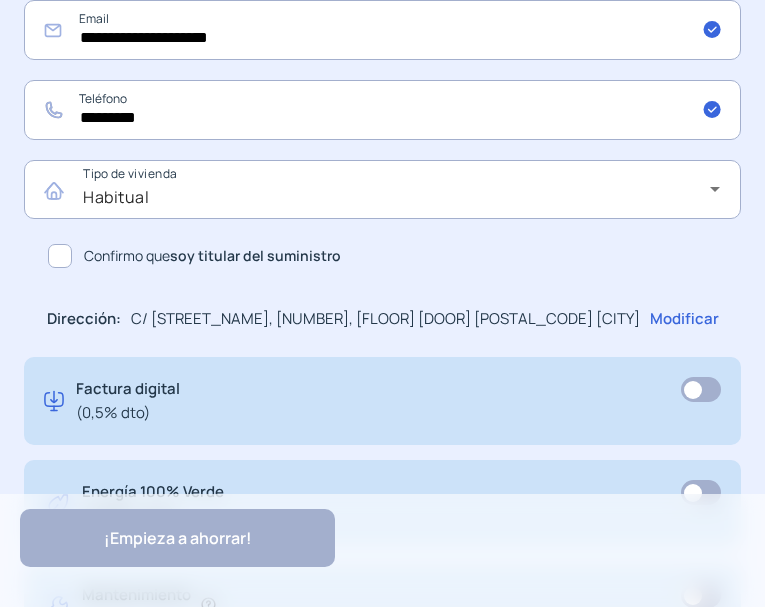 click on "Confirmo que  soy titular del suministro" 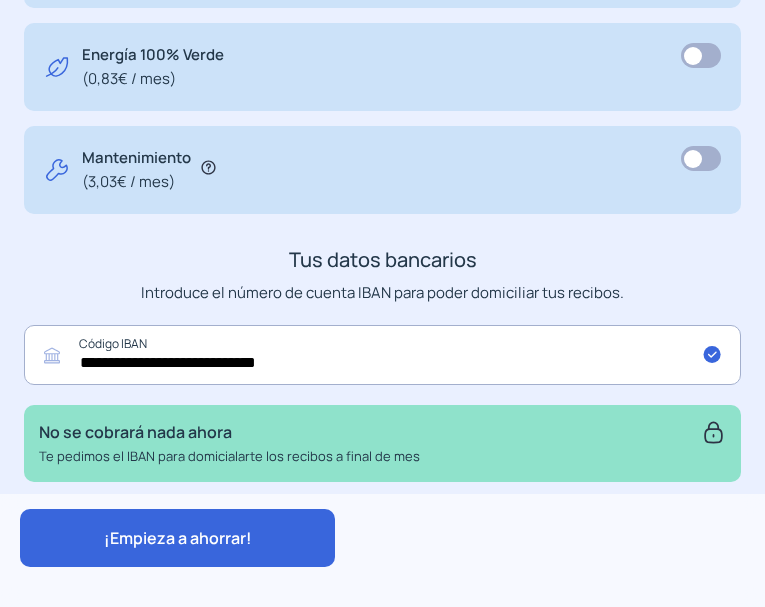 scroll, scrollTop: 1457, scrollLeft: 0, axis: vertical 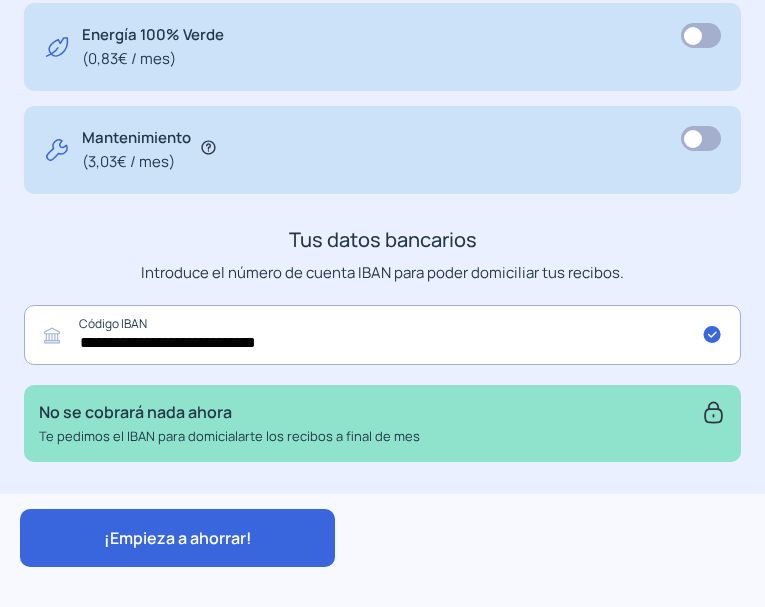 click on "¡Empieza a ahorrar!" 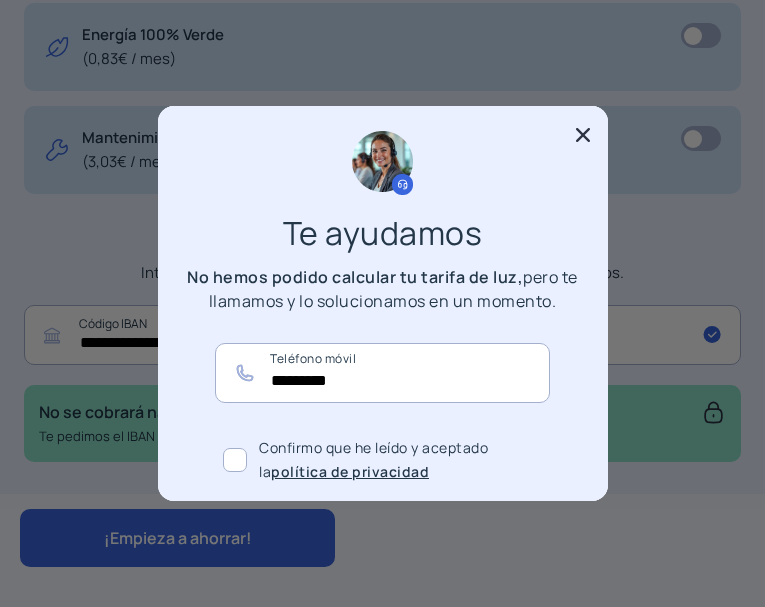 scroll, scrollTop: 0, scrollLeft: 0, axis: both 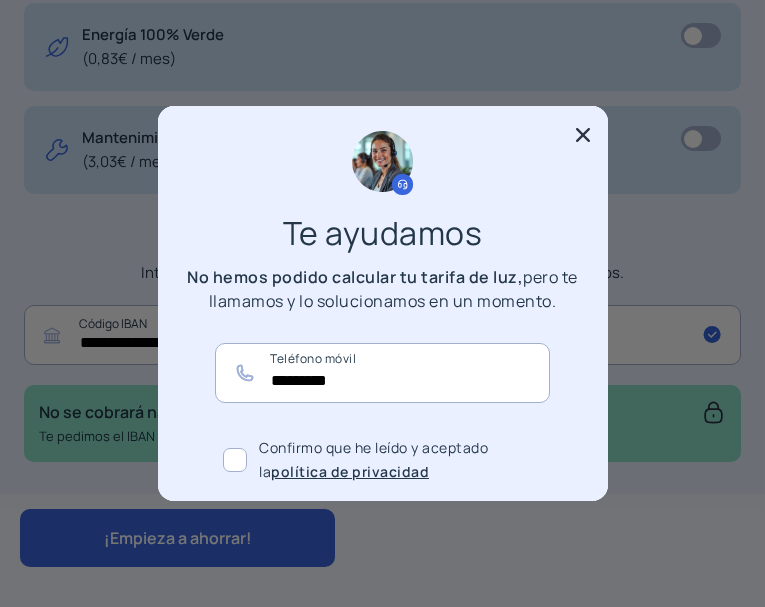 click 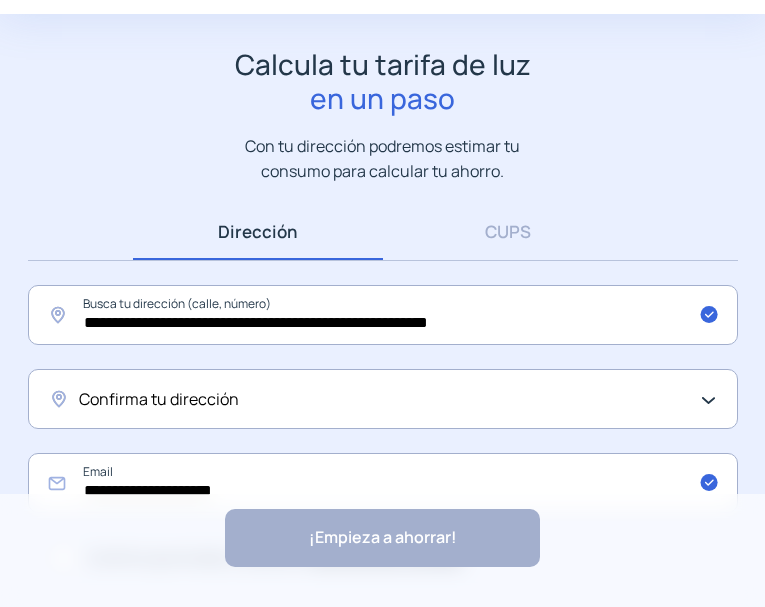 scroll, scrollTop: 200, scrollLeft: 0, axis: vertical 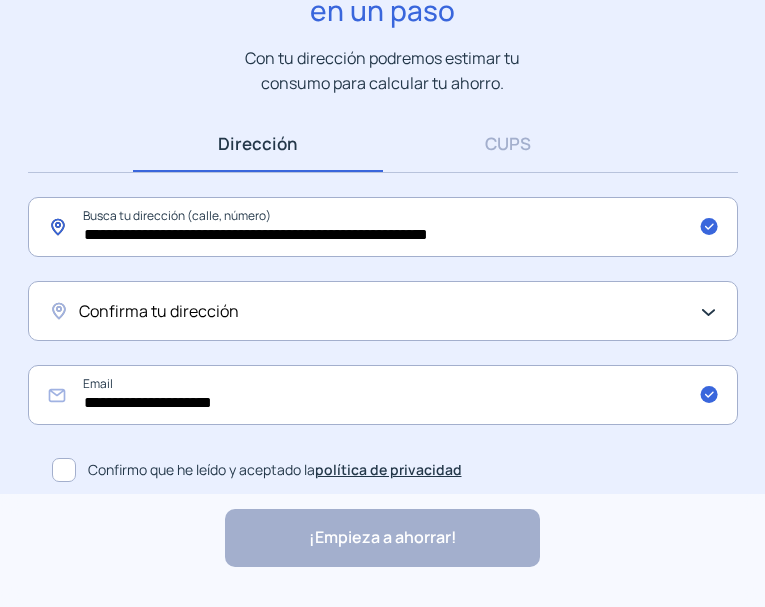 click on "**********" 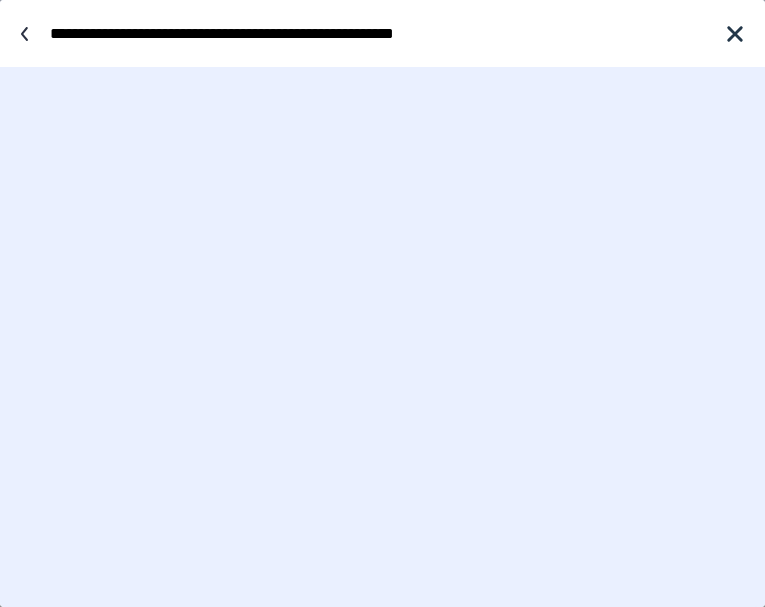 scroll, scrollTop: 0, scrollLeft: 0, axis: both 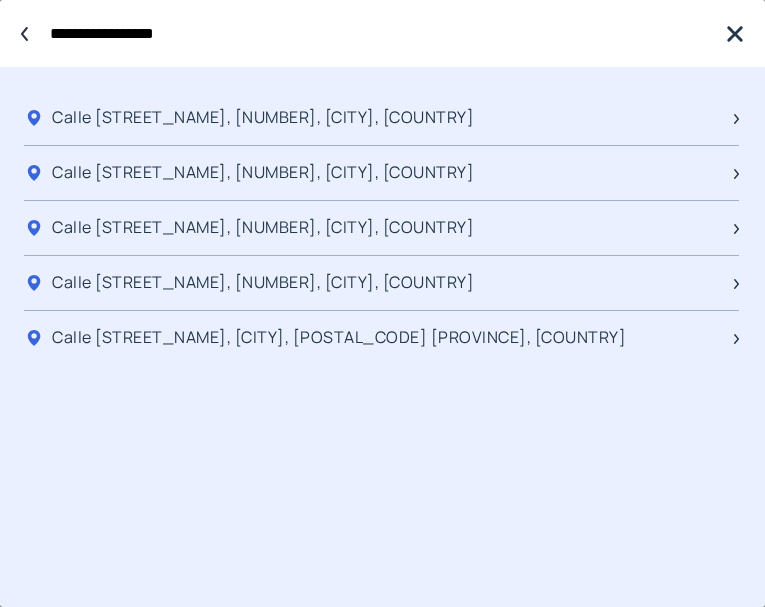 type on "**********" 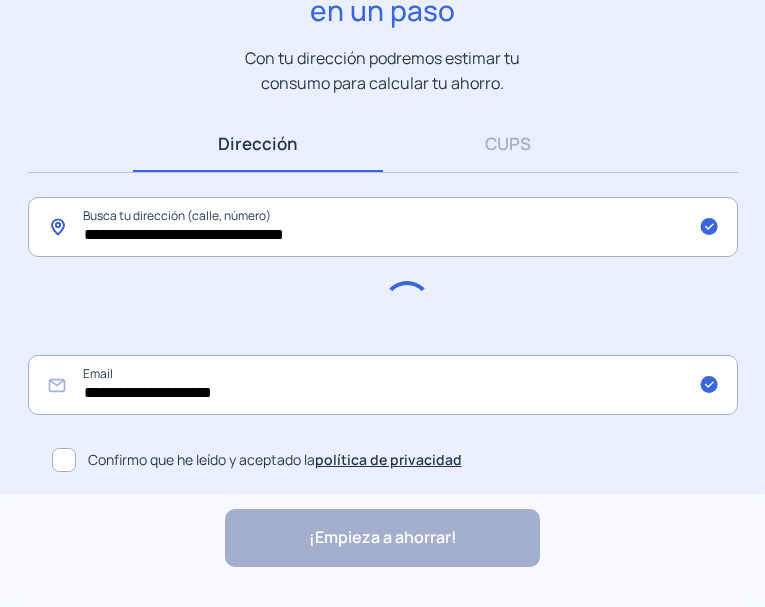 scroll, scrollTop: 195, scrollLeft: 0, axis: vertical 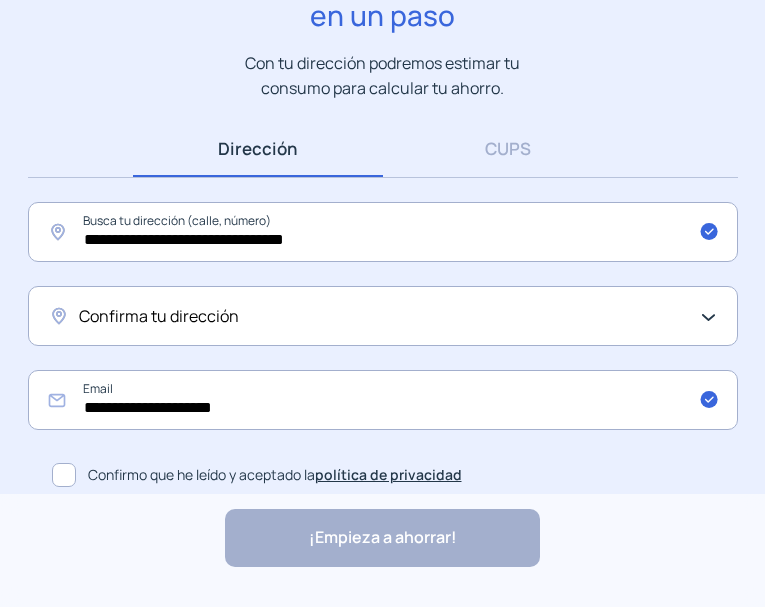click on "Confirma tu dirección" 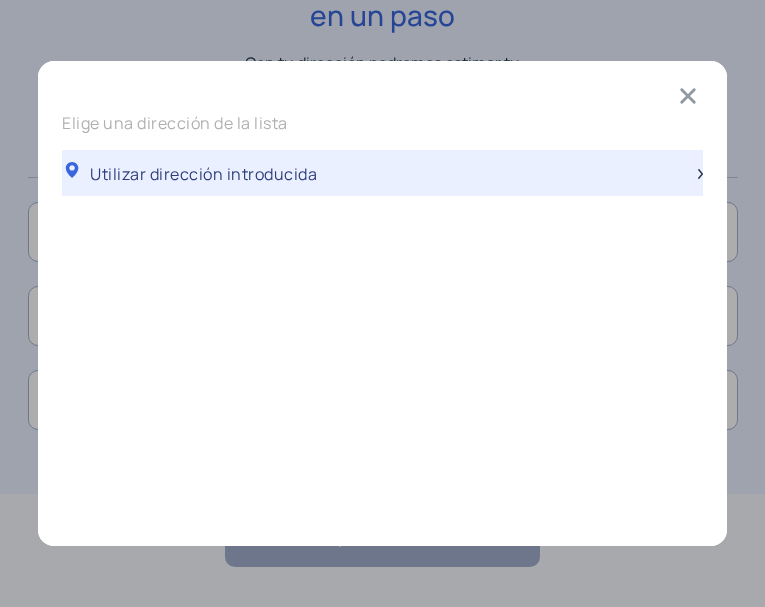 click on "Utilizar dirección introducida" at bounding box center (203, 174) 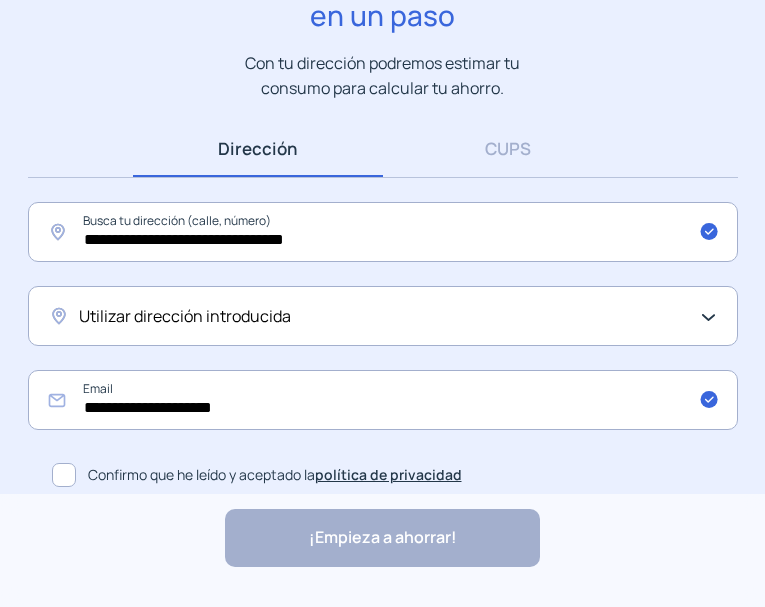 scroll, scrollTop: 205, scrollLeft: 0, axis: vertical 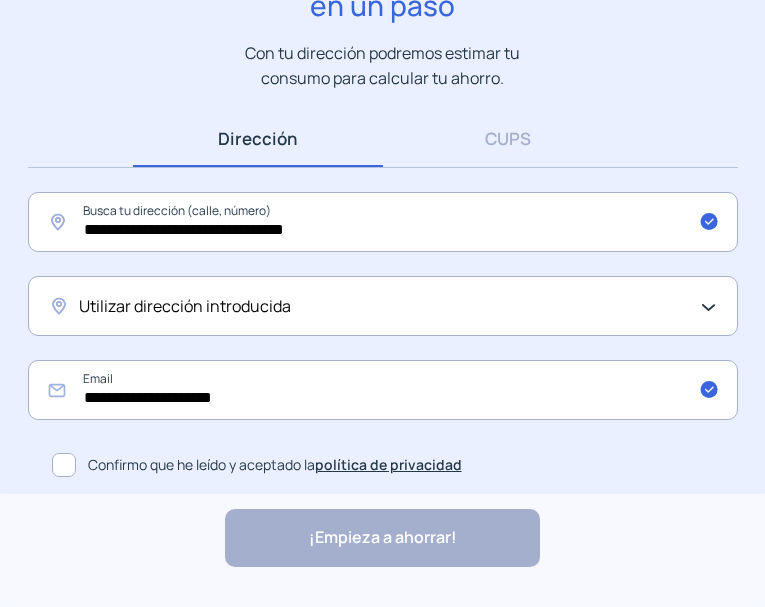 click on "Confirmo que he leído y aceptado la  política de privacidad" 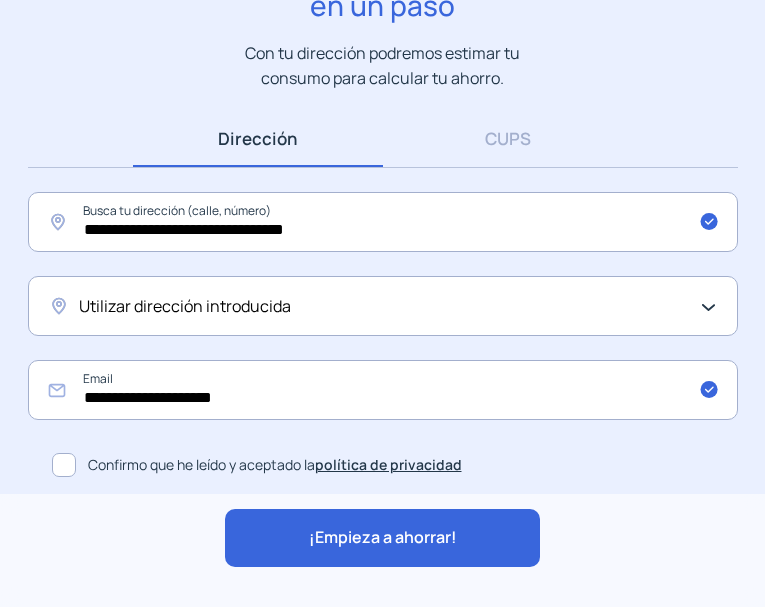 click on "¡Empieza a ahorrar!" 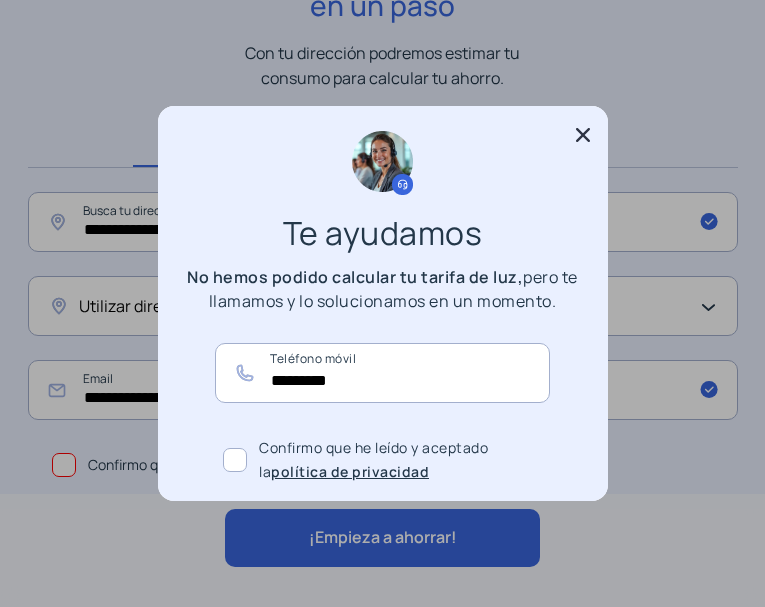 scroll, scrollTop: 0, scrollLeft: 0, axis: both 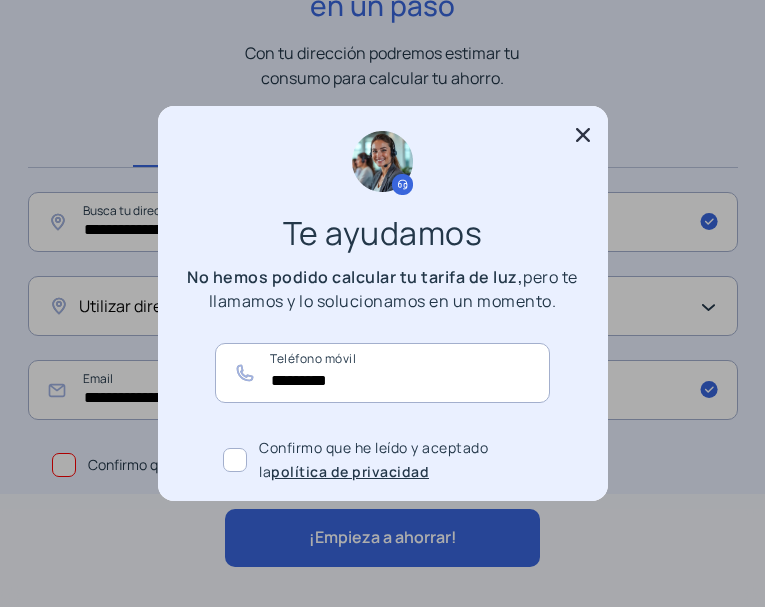 click 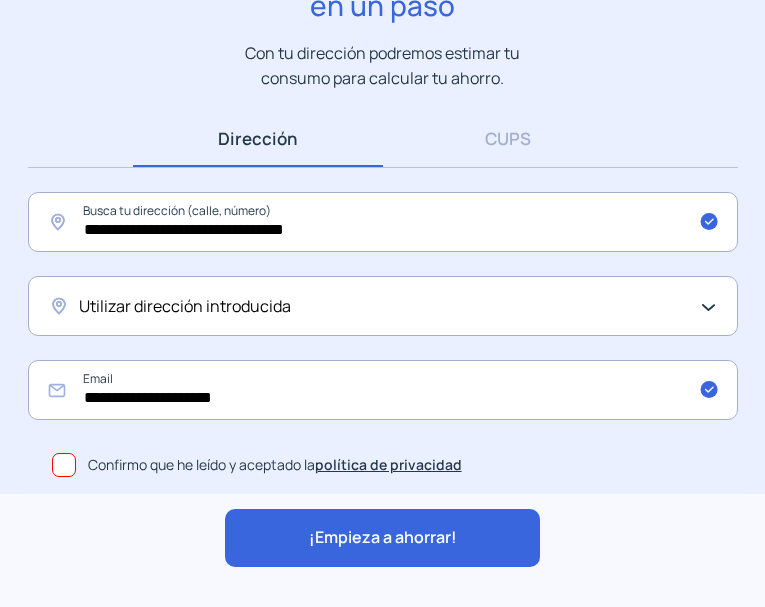 scroll, scrollTop: 205, scrollLeft: 0, axis: vertical 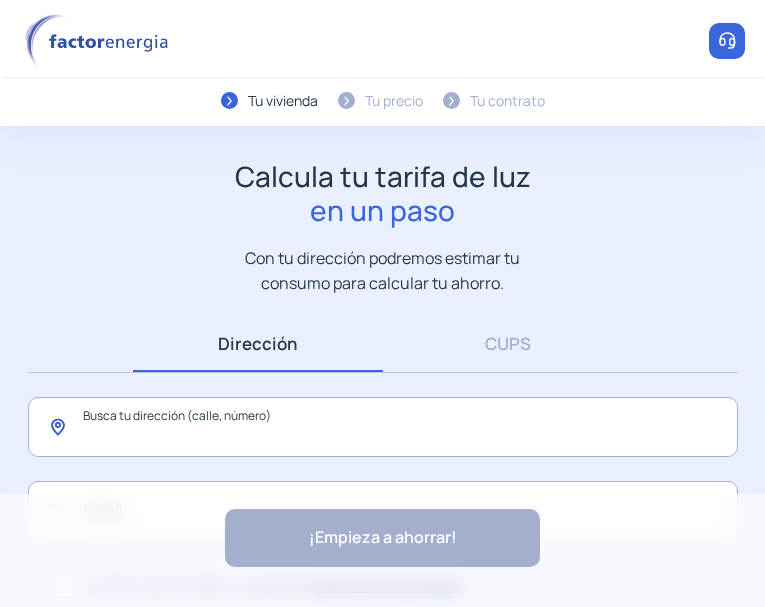 click 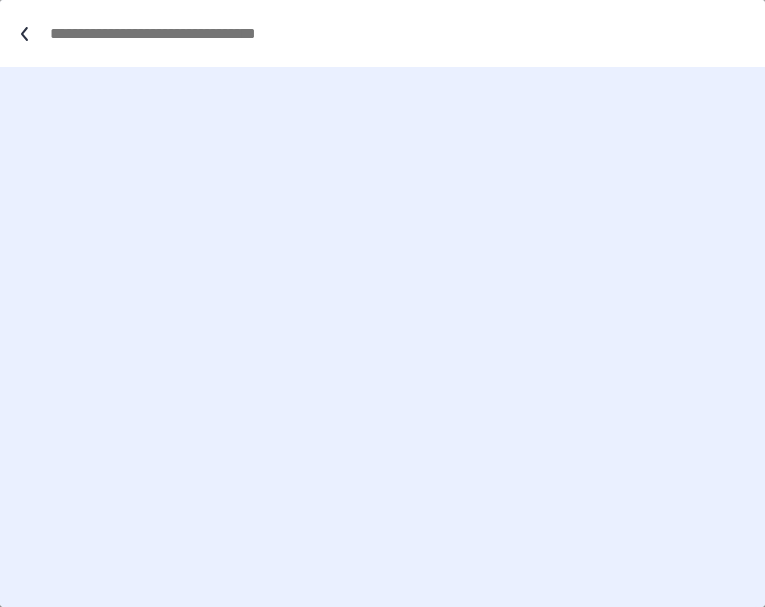 click at bounding box center [392, 33] 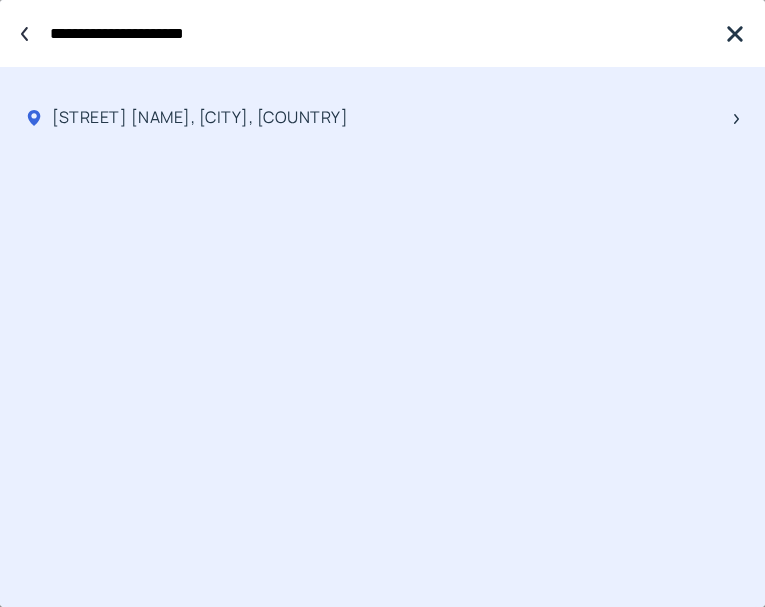 type on "**********" 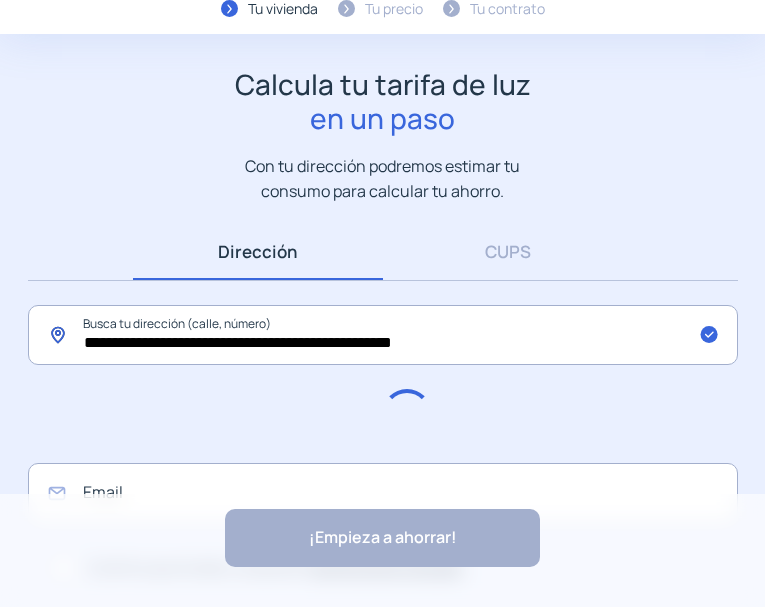 scroll, scrollTop: 195, scrollLeft: 0, axis: vertical 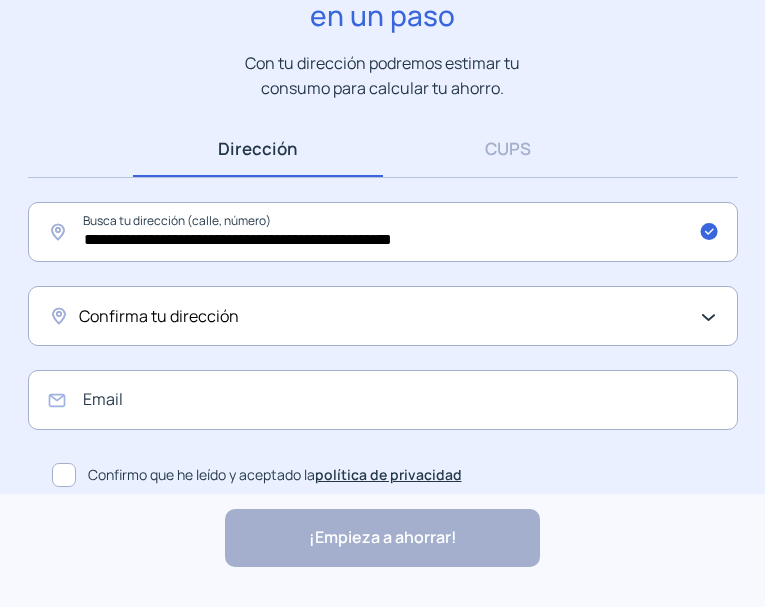 click on "Confirma tu dirección" 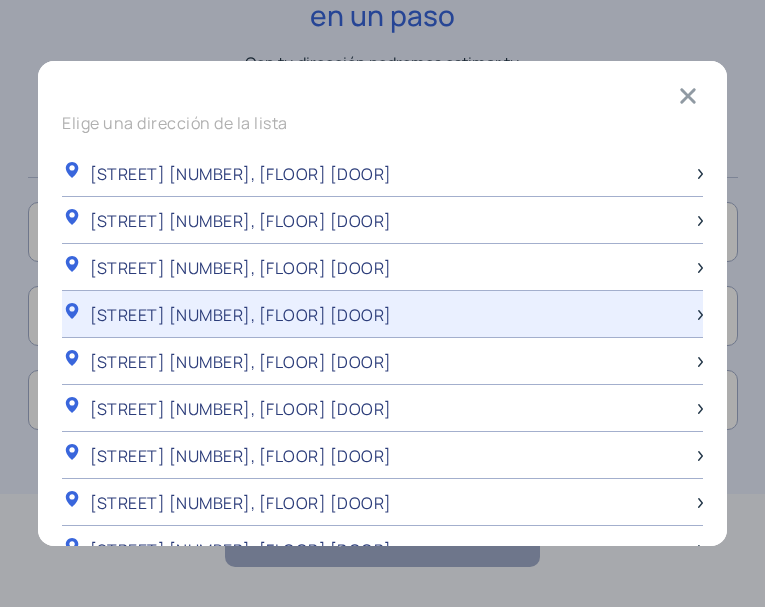 click on "[STREET] [NUMBER], [FLOOR] [DOOR]" at bounding box center (382, 314) 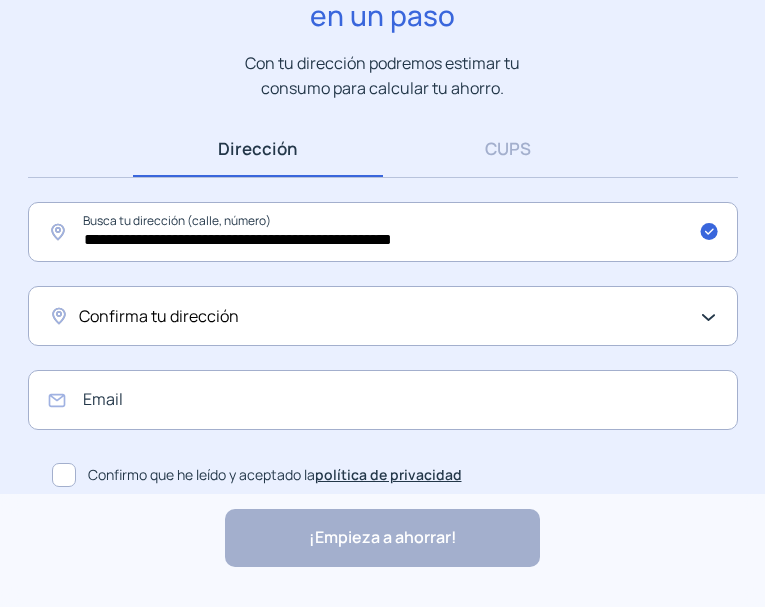 scroll, scrollTop: 195, scrollLeft: 0, axis: vertical 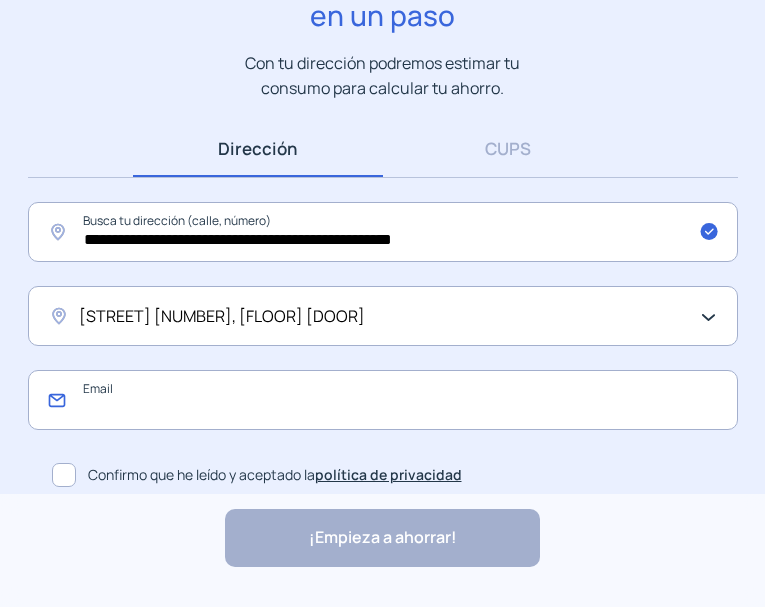 click 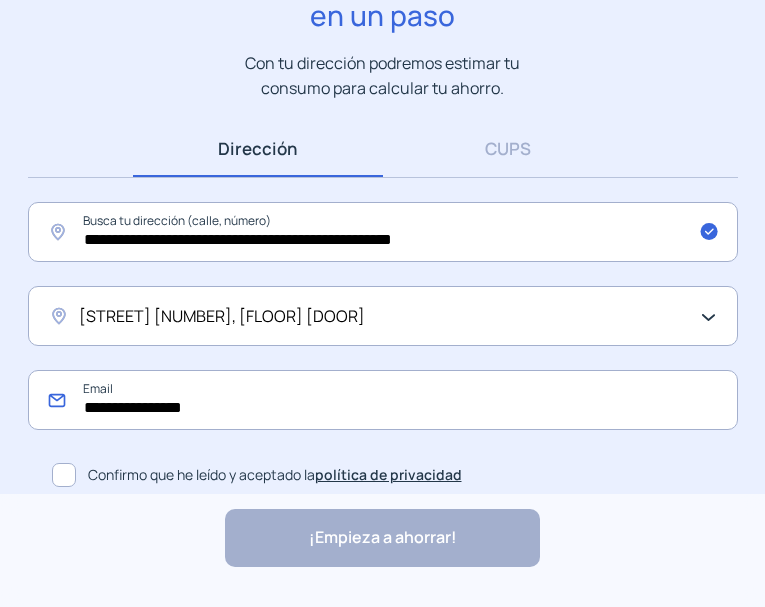 type on "**********" 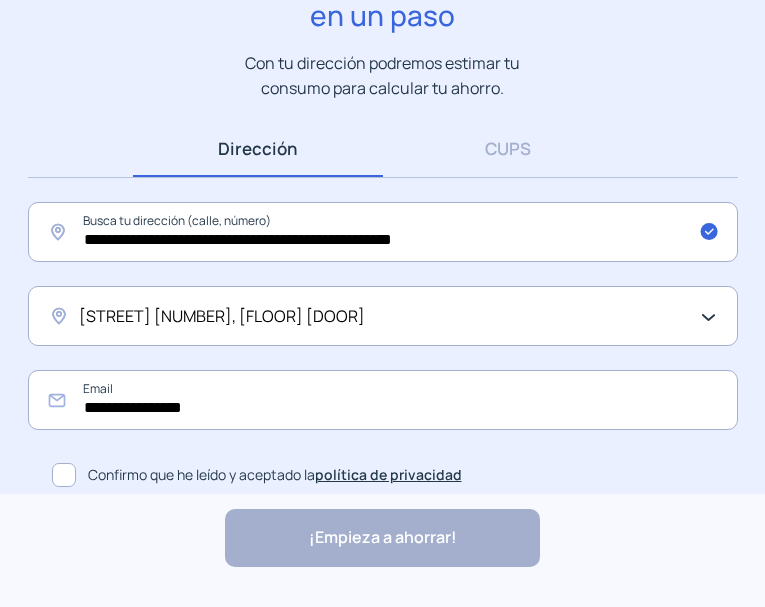 click on "Confirmo que he leído y aceptado la  política de privacidad" 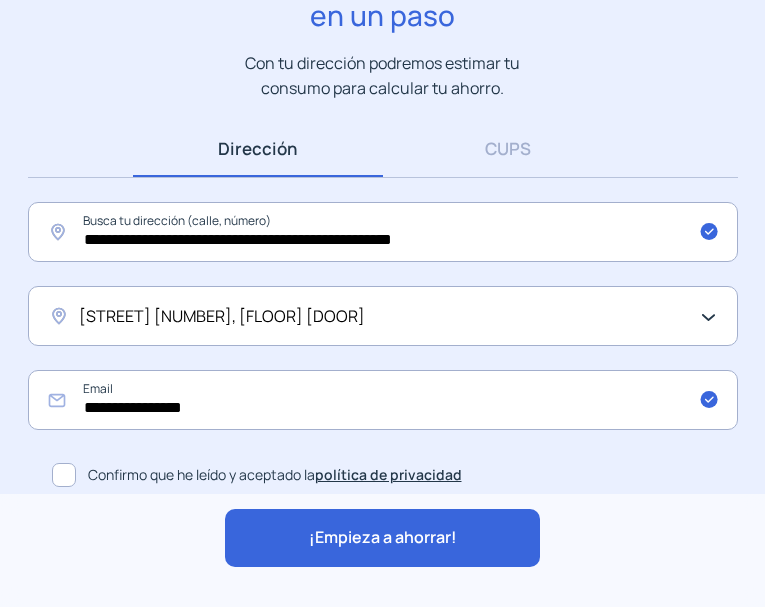click on "¡Empieza a ahorrar!" 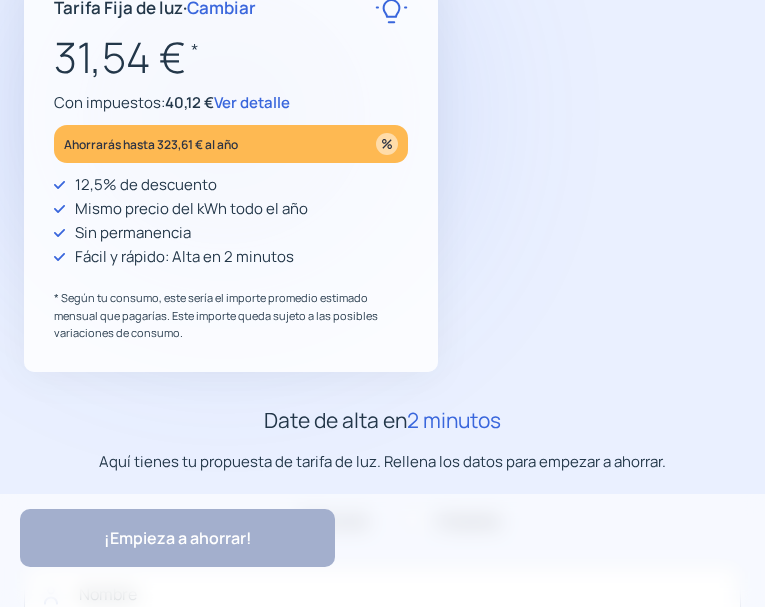 scroll, scrollTop: 0, scrollLeft: 0, axis: both 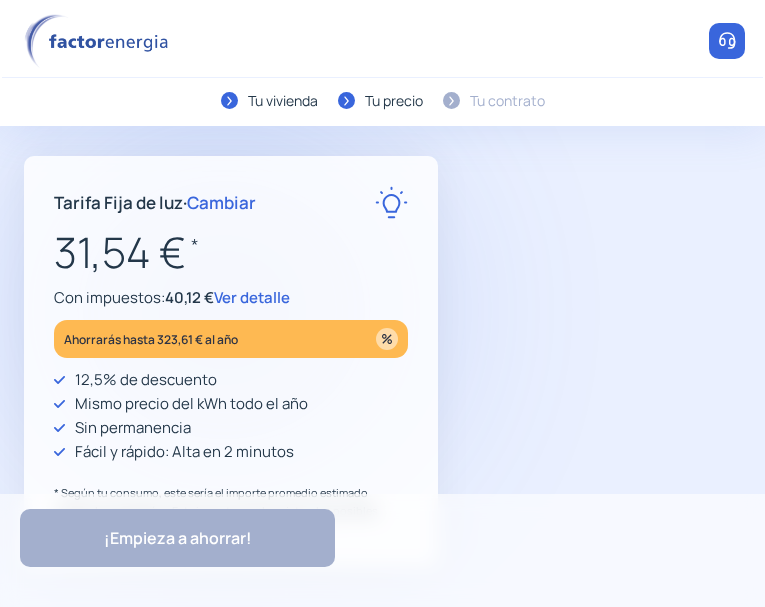 type on "**********" 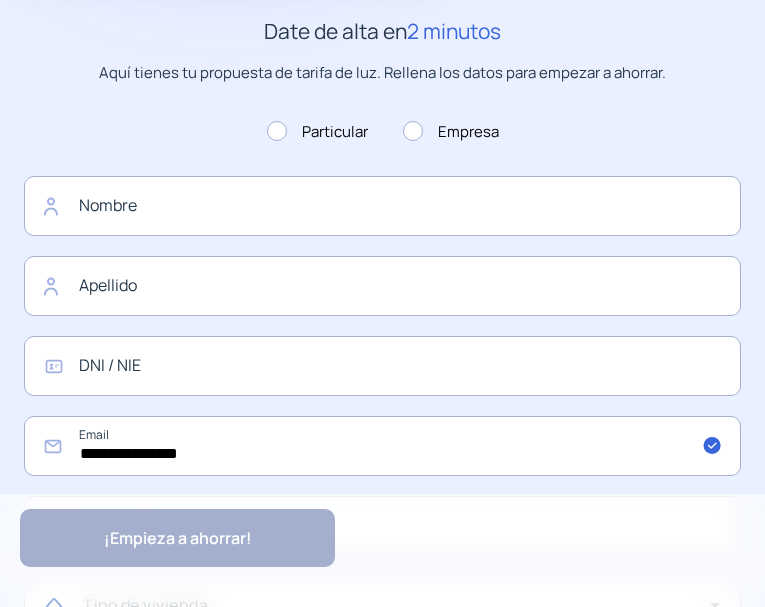 scroll, scrollTop: 600, scrollLeft: 0, axis: vertical 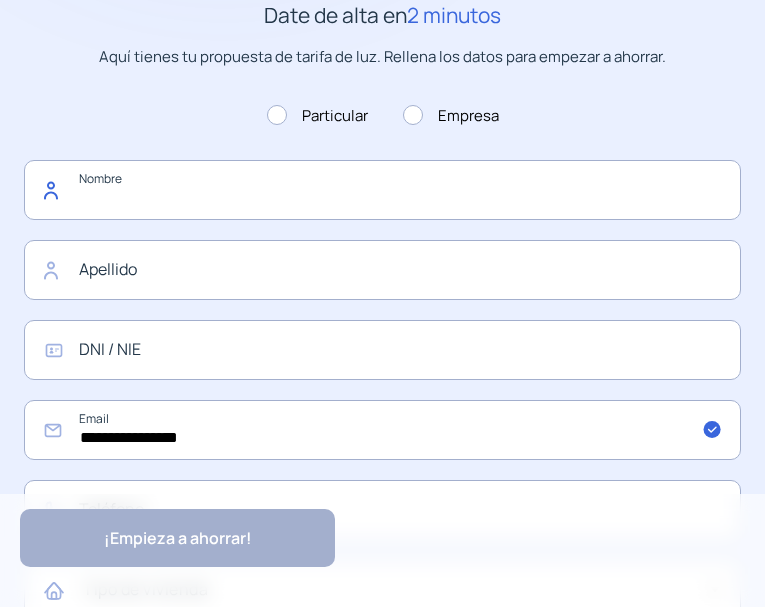 click 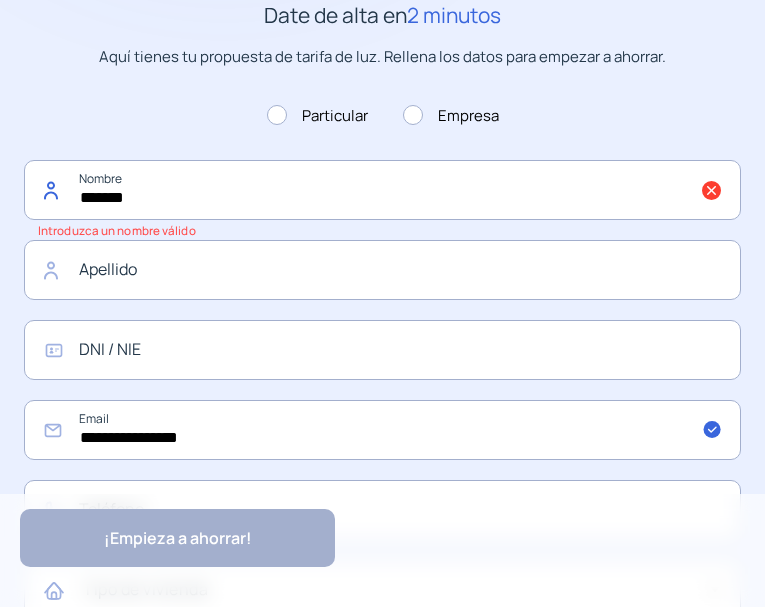 click on "******" 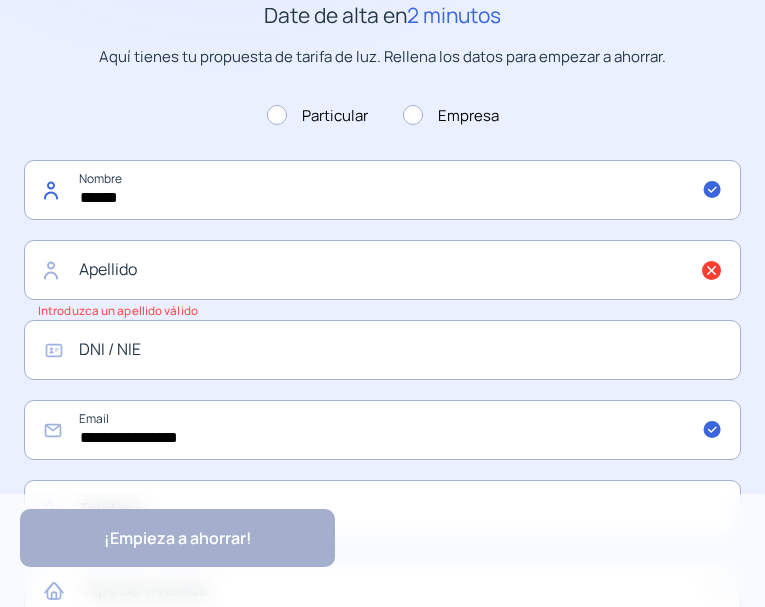 type on "******" 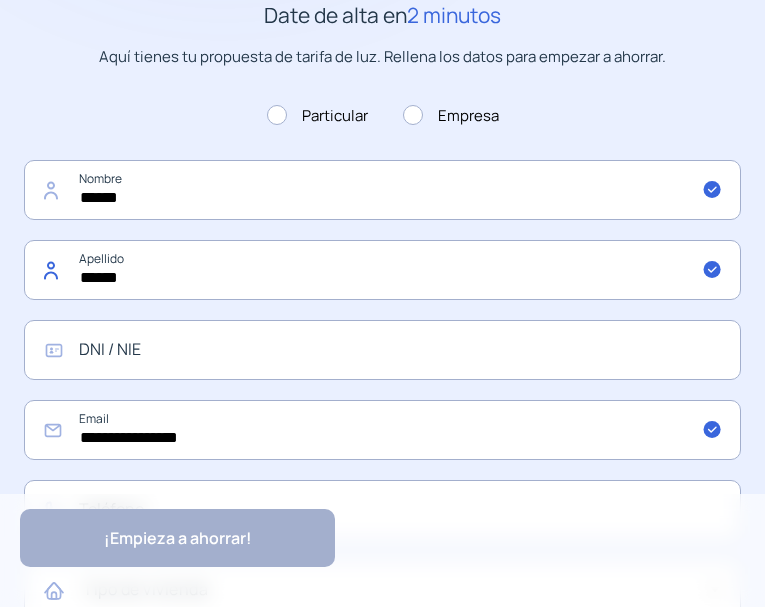 type on "******" 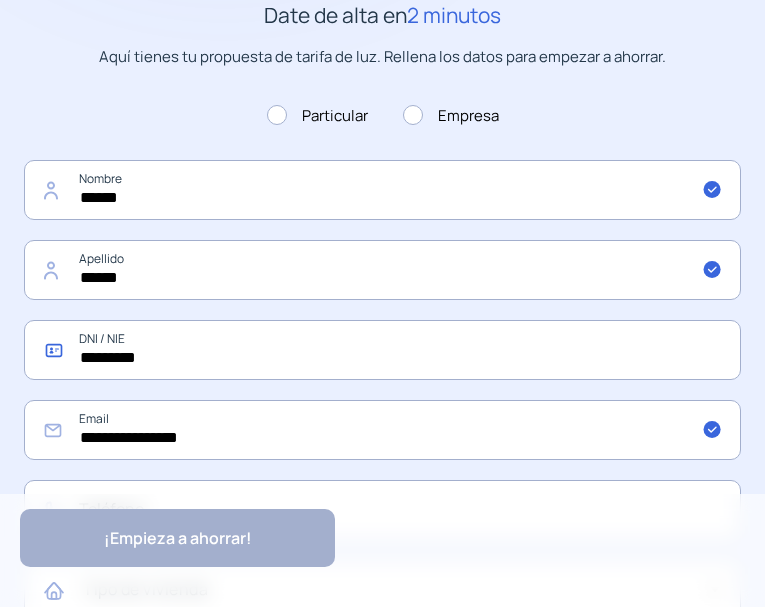 scroll, scrollTop: 800, scrollLeft: 0, axis: vertical 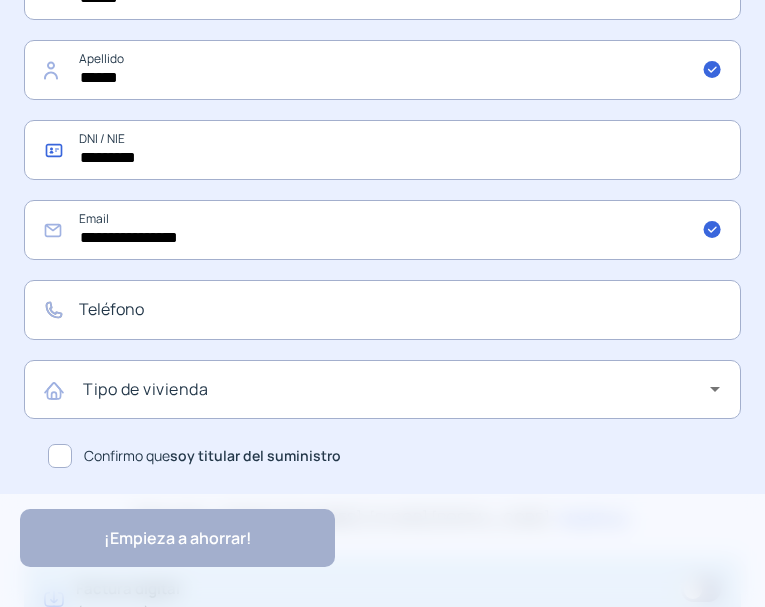 type on "*********" 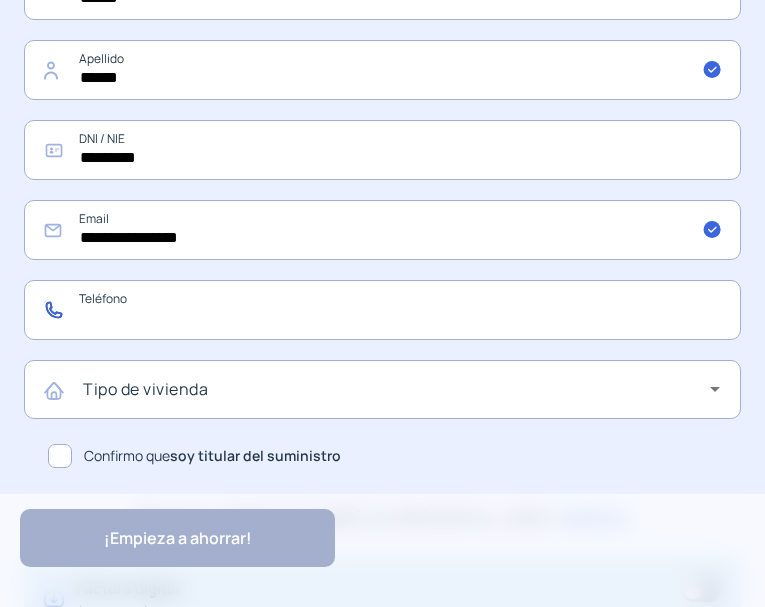click 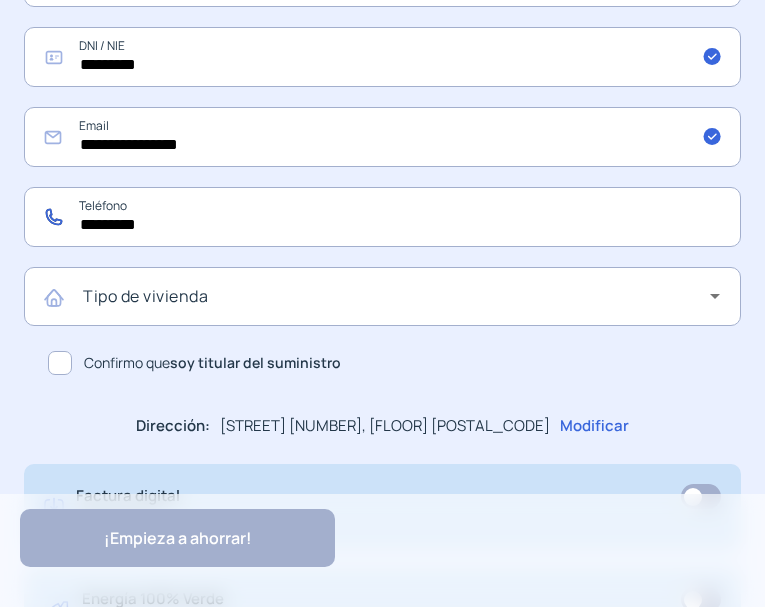 scroll, scrollTop: 1000, scrollLeft: 0, axis: vertical 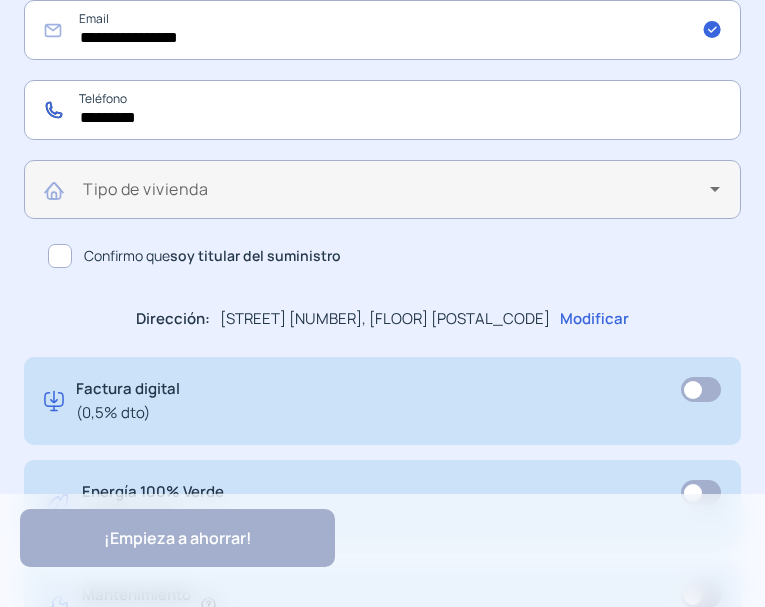type on "*********" 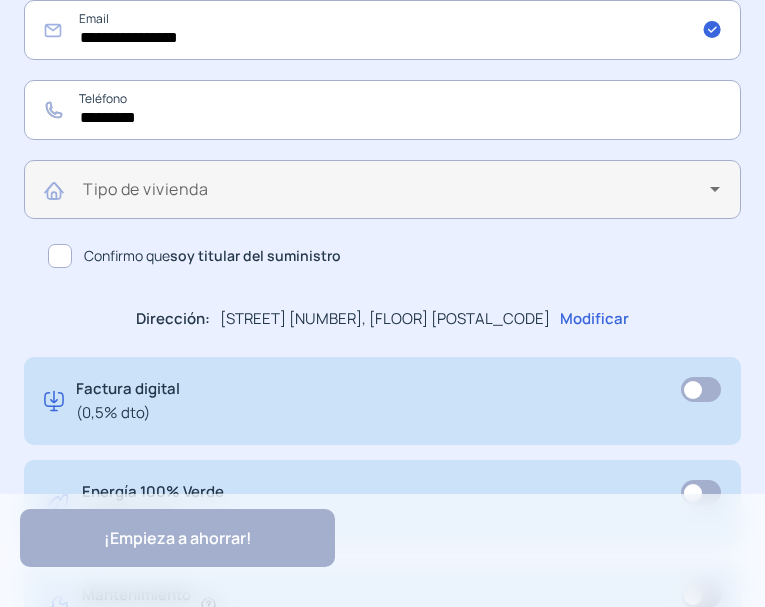 click on "Tipo de vivienda" 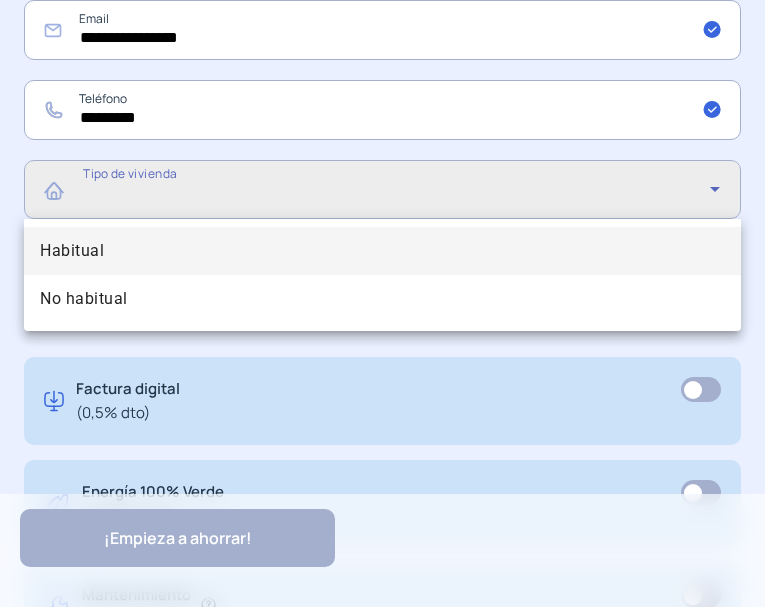 click on "Habitual" at bounding box center (382, 251) 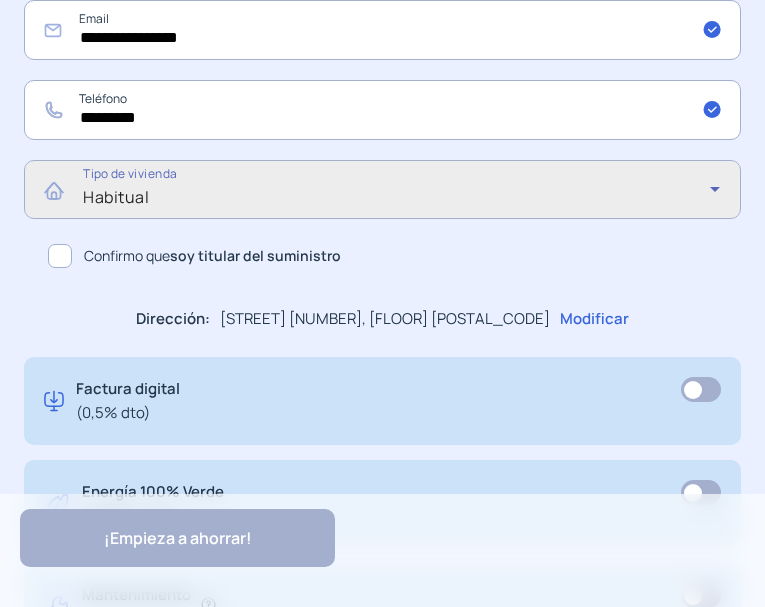 click 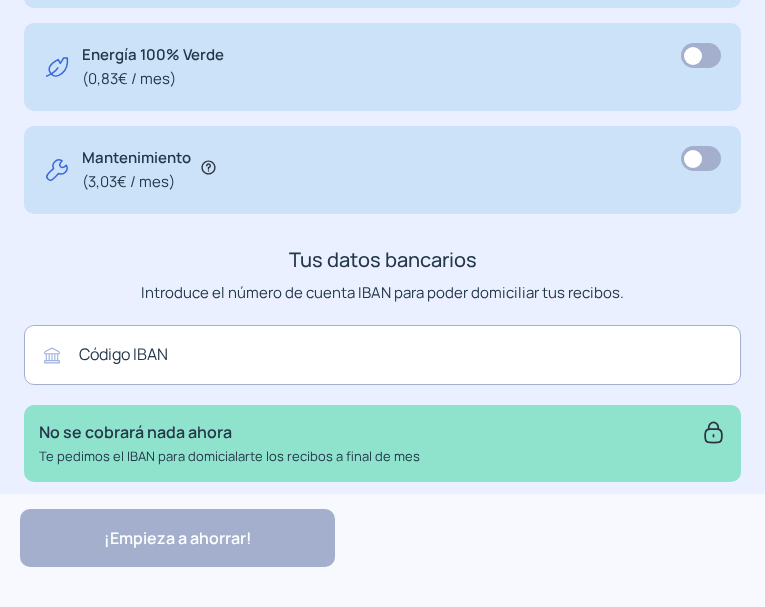 scroll, scrollTop: 1457, scrollLeft: 0, axis: vertical 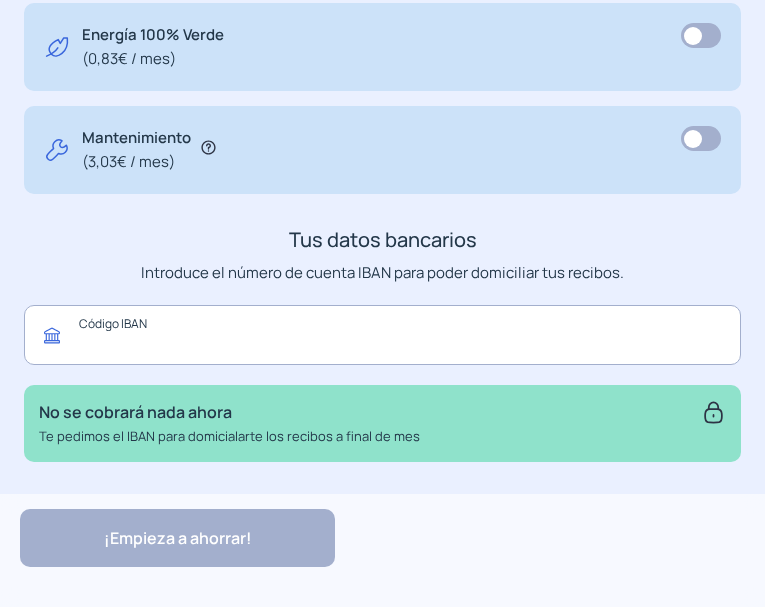 click 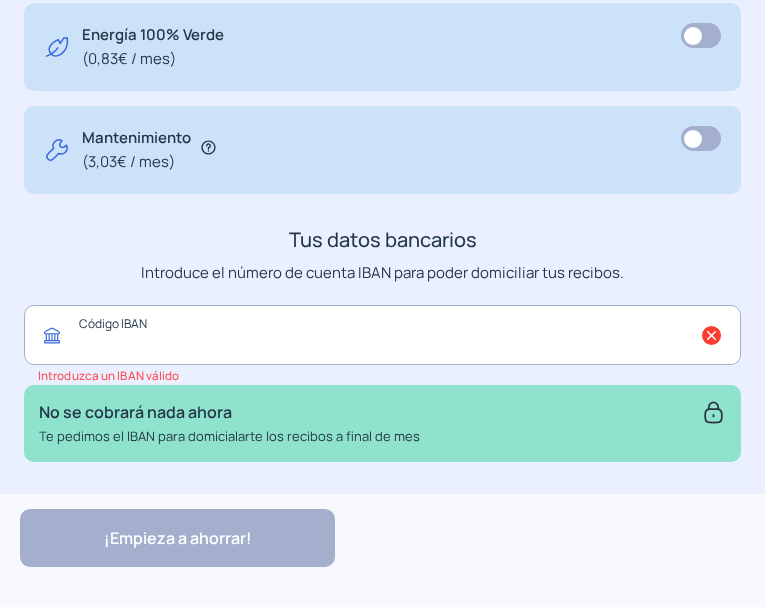 click 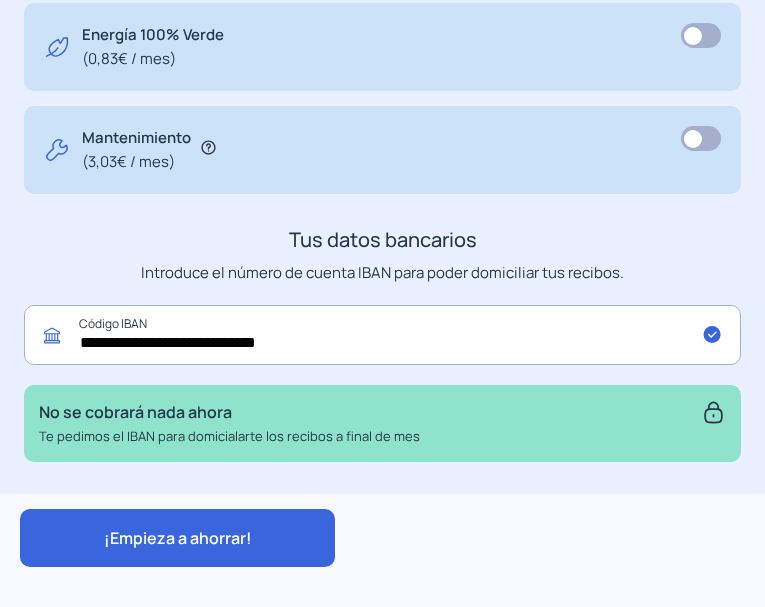 type on "**********" 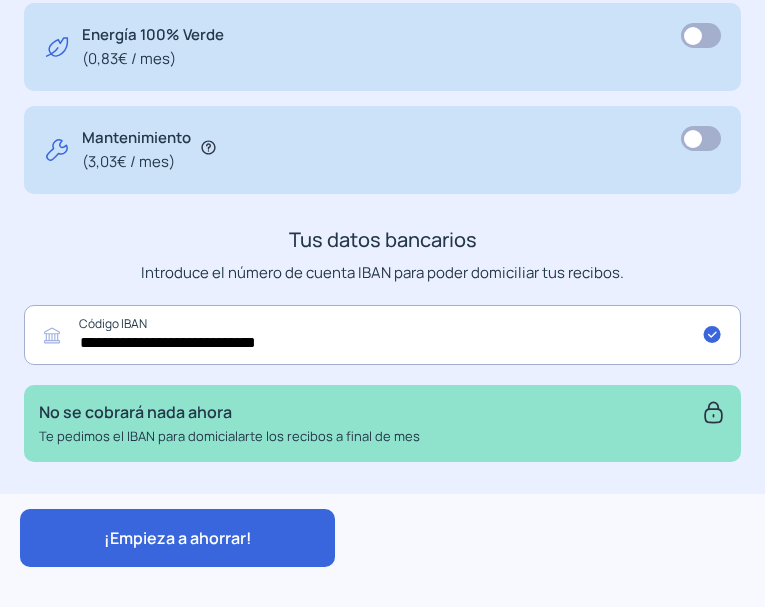 click on "¡Empieza a ahorrar!" 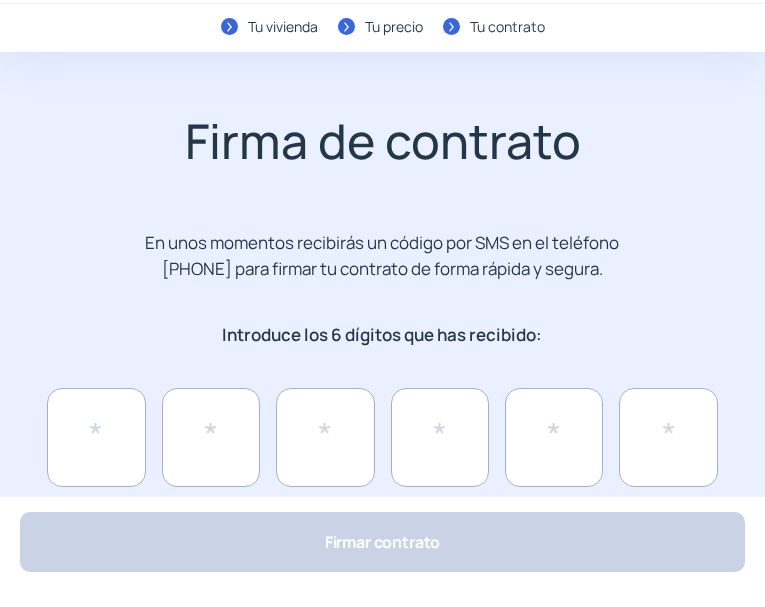 scroll, scrollTop: 129, scrollLeft: 0, axis: vertical 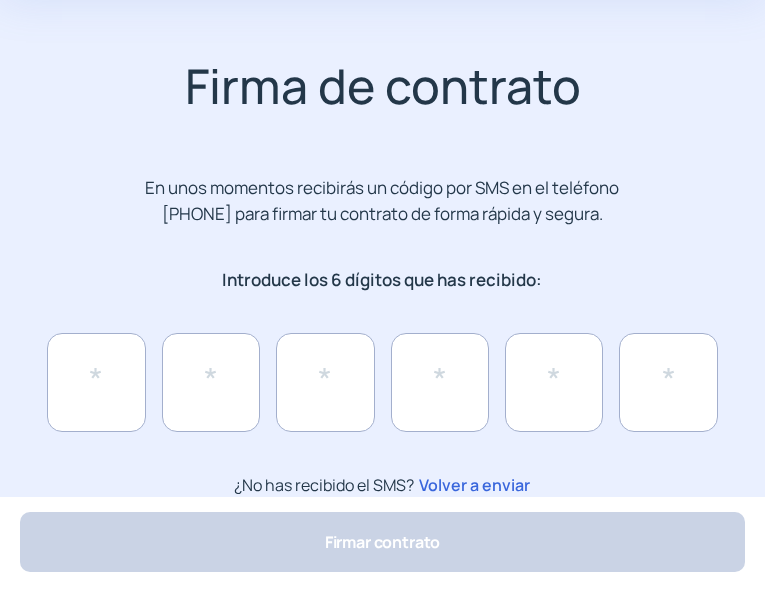 click on "En unos momentos recibirás un código por SMS en el teléfono [PHONE] para firmar tu contrato de forma rápida y segura." 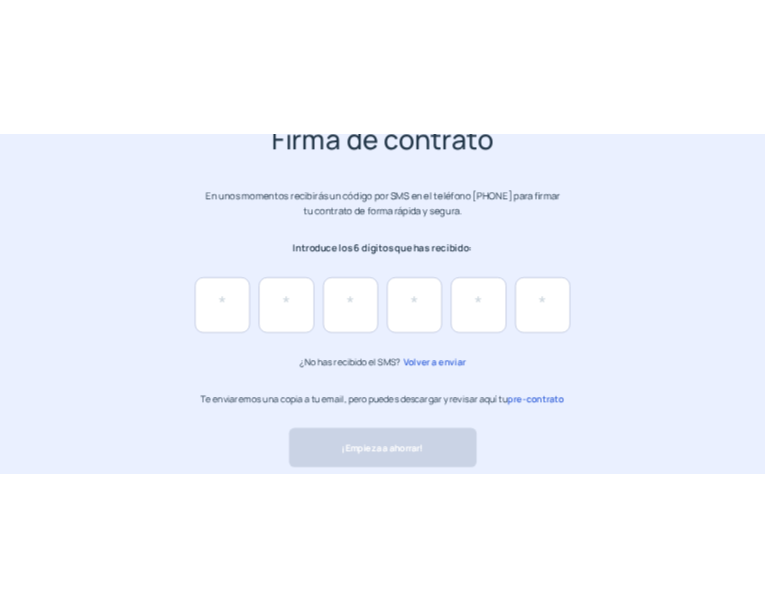 scroll, scrollTop: 245, scrollLeft: 0, axis: vertical 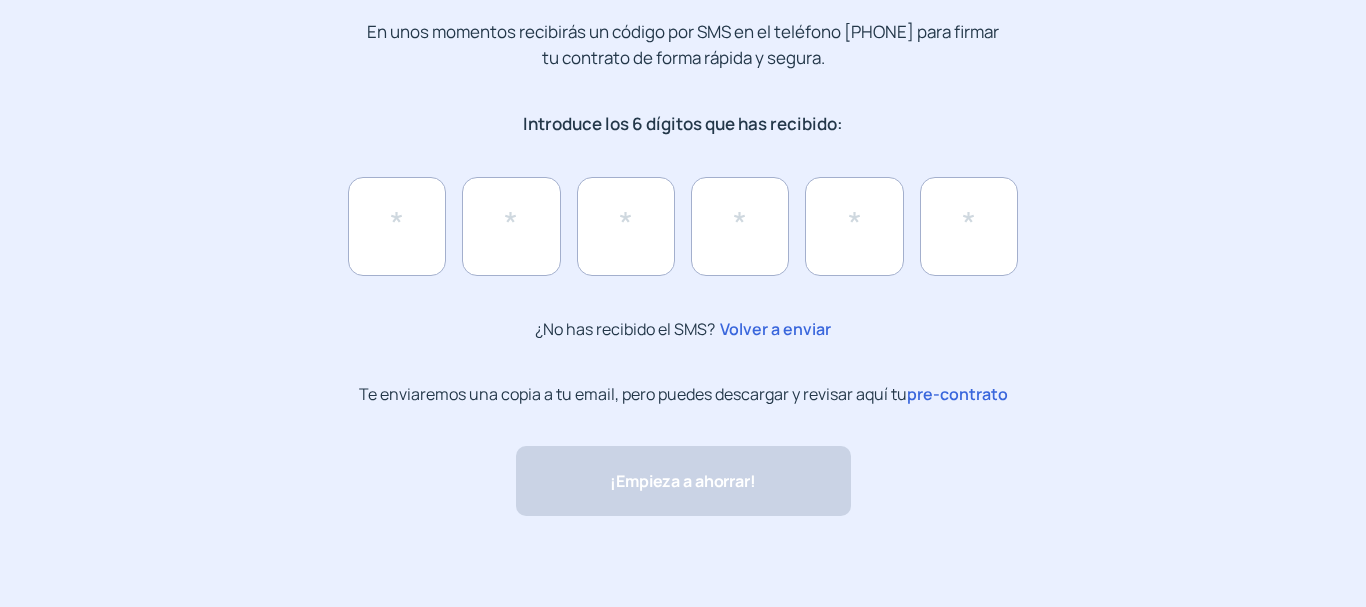 click on "pre-contrato" 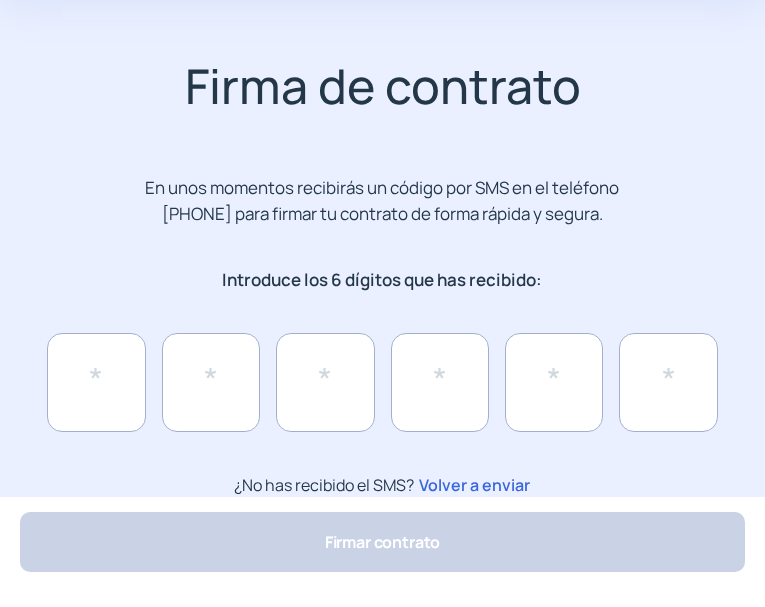 scroll, scrollTop: 129, scrollLeft: 0, axis: vertical 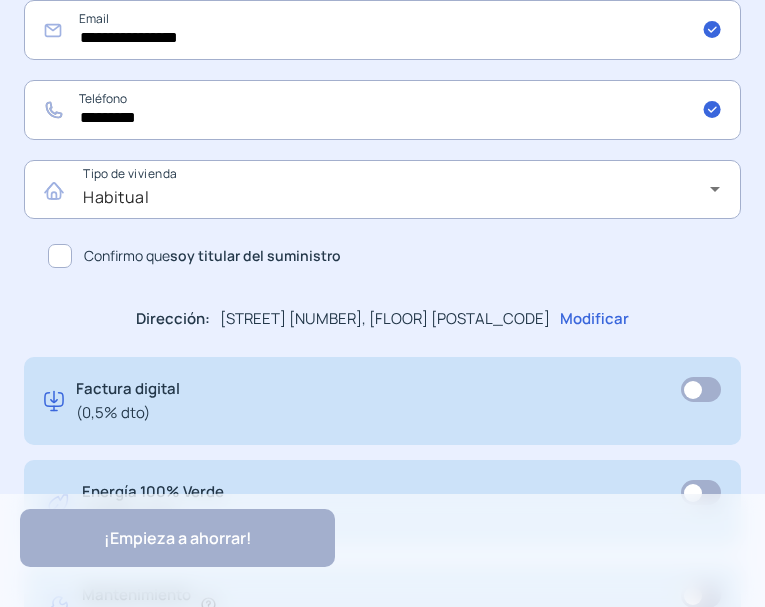 click on "Modificar" 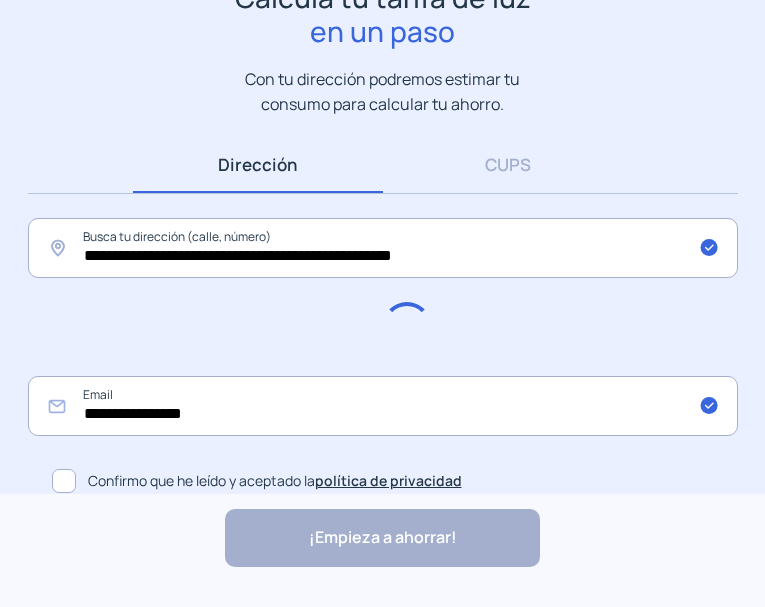 scroll, scrollTop: 195, scrollLeft: 0, axis: vertical 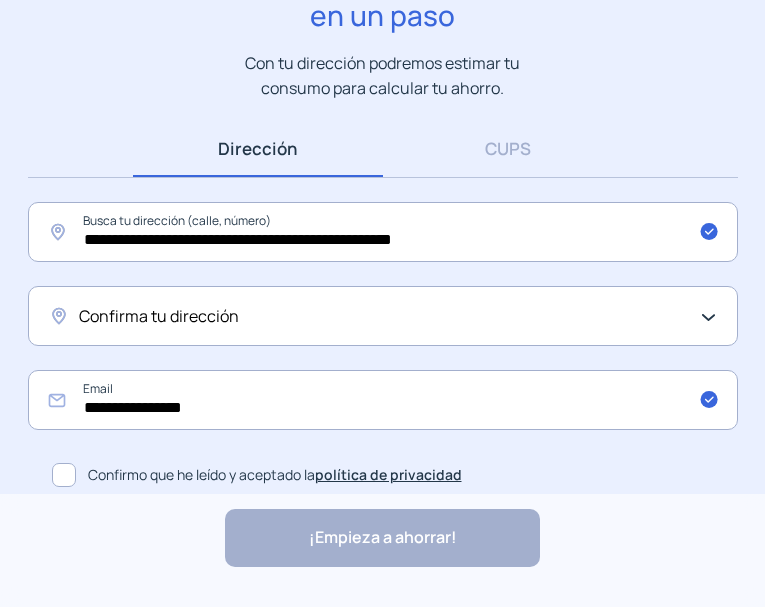 click on "Confirma tu dirección" 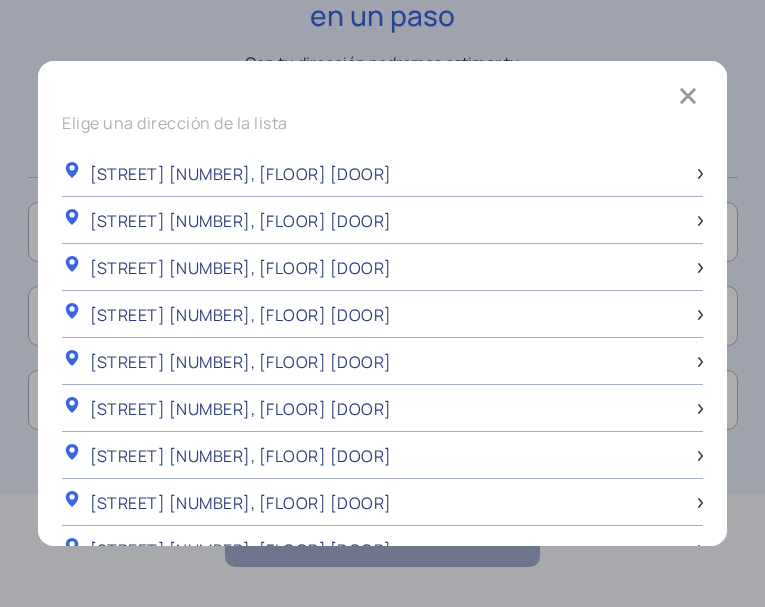 click at bounding box center [688, 96] 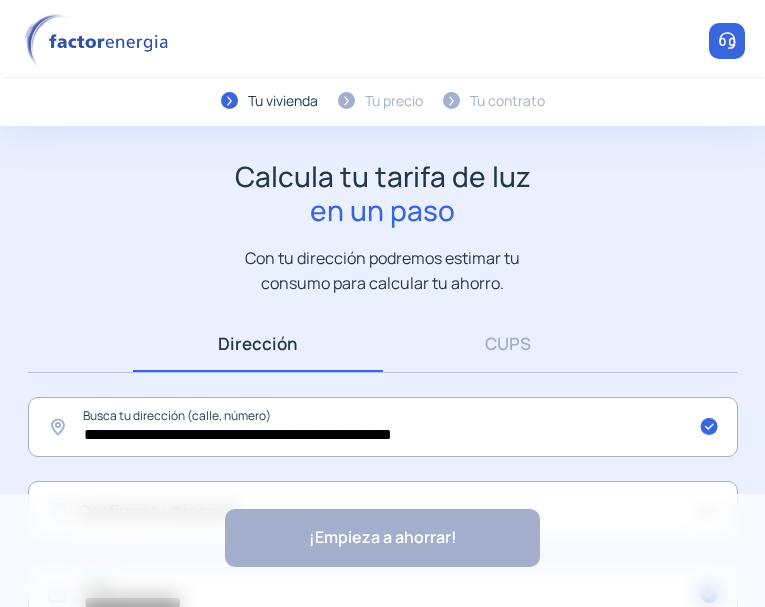 scroll, scrollTop: 195, scrollLeft: 0, axis: vertical 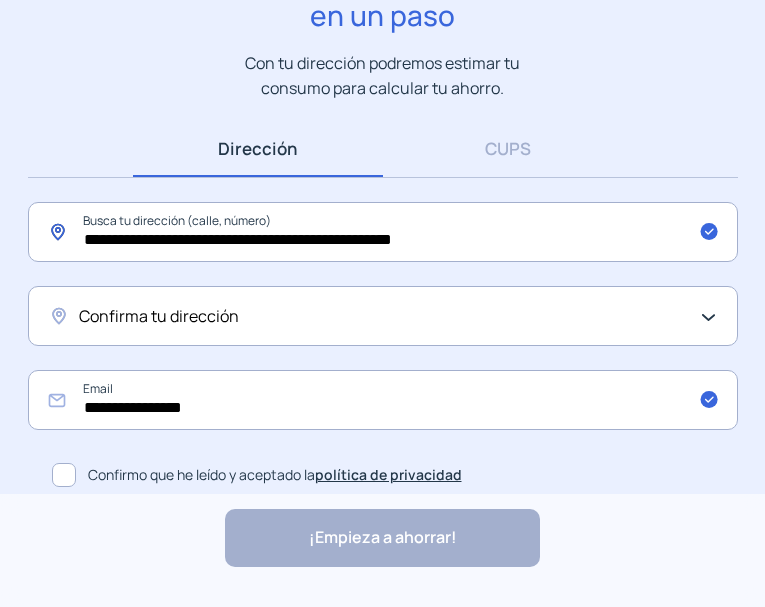 click on "**********" 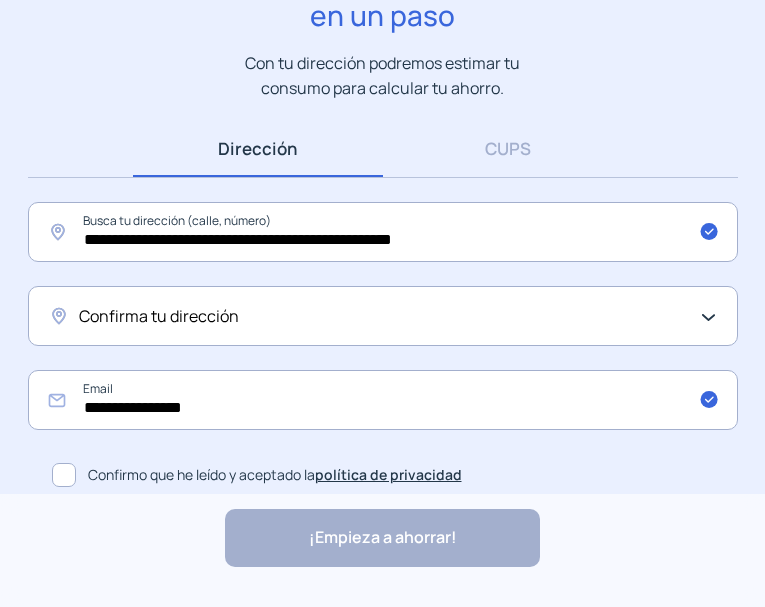 scroll, scrollTop: 0, scrollLeft: 0, axis: both 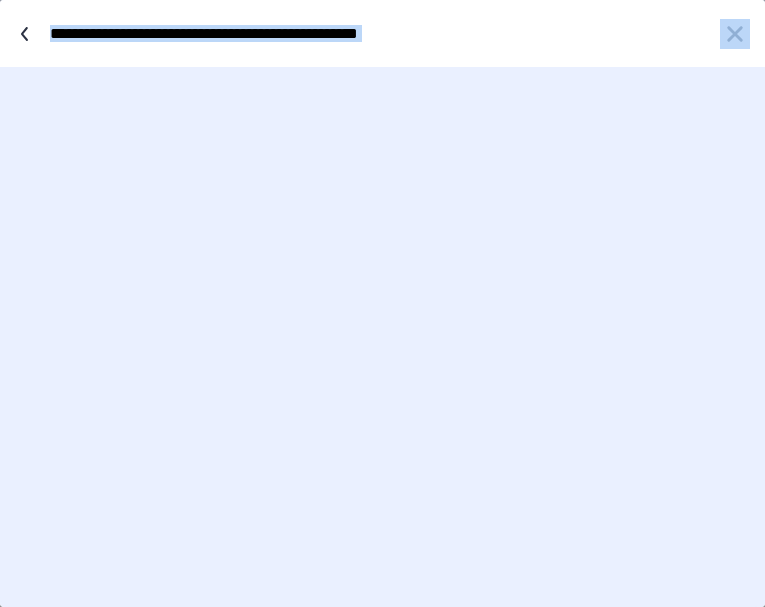 click on "**********" at bounding box center (382, 303) 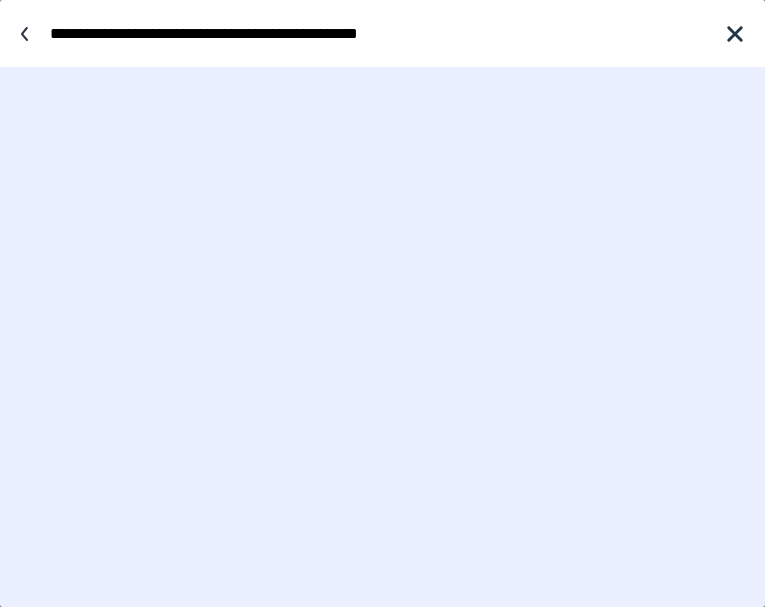 click on "**********" at bounding box center (377, 33) 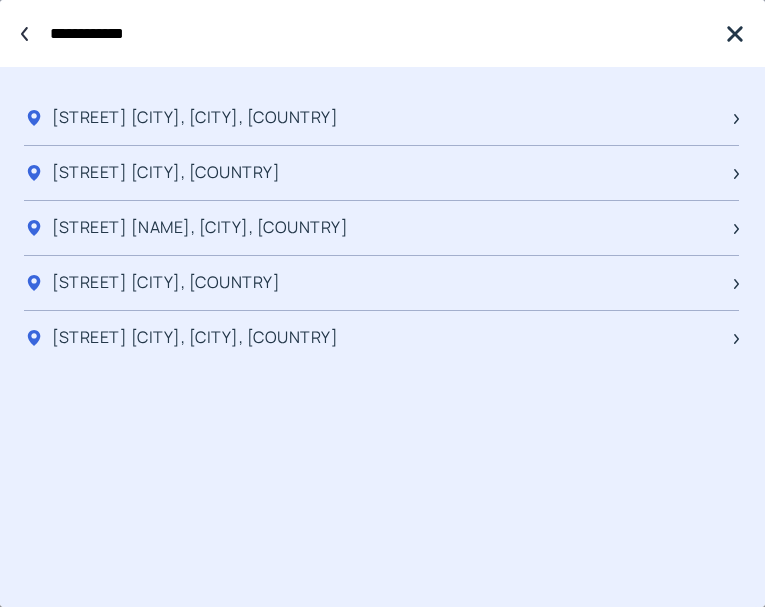 type on "**********" 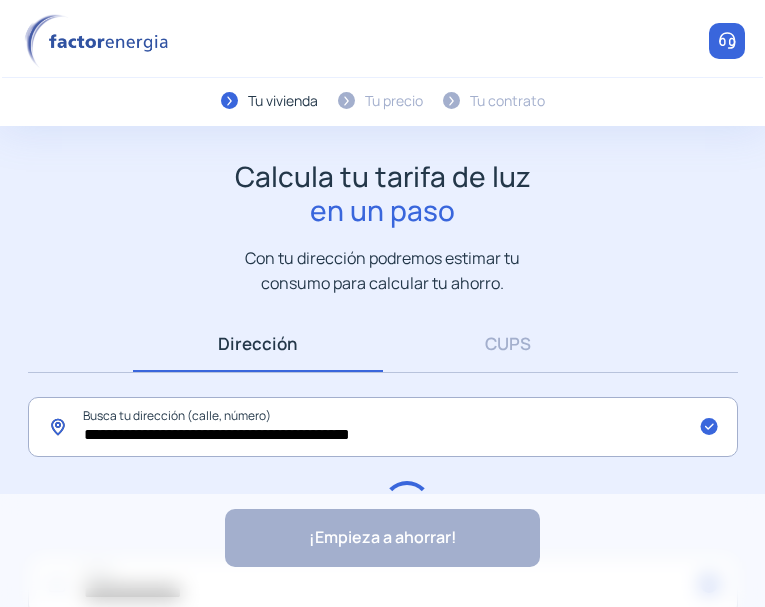 scroll, scrollTop: 195, scrollLeft: 0, axis: vertical 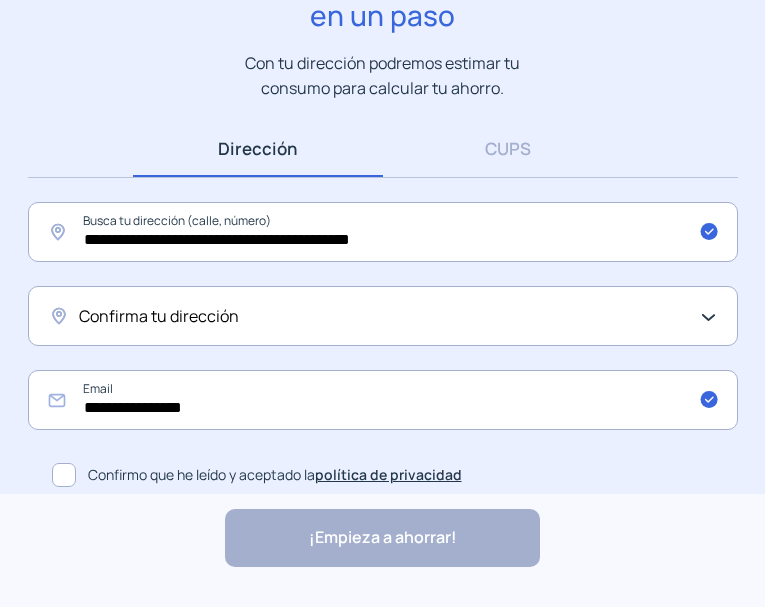 click on "Confirma tu dirección" 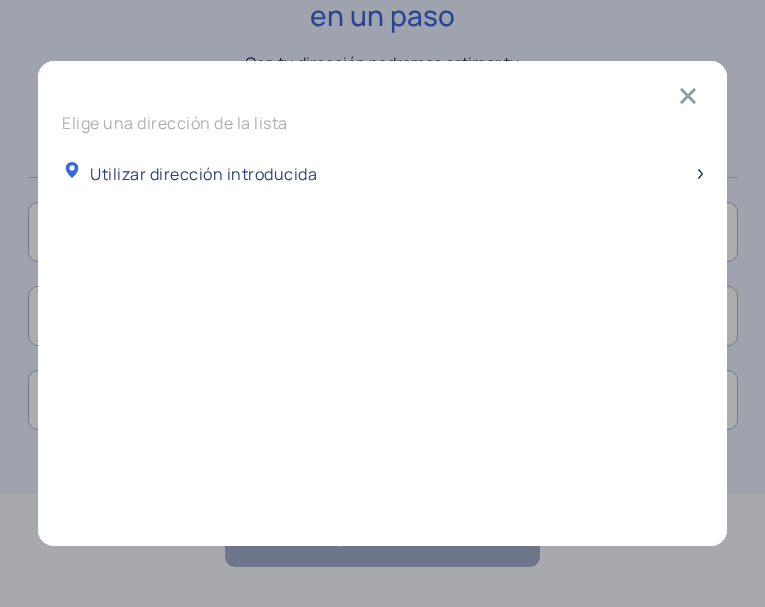 click at bounding box center (688, 96) 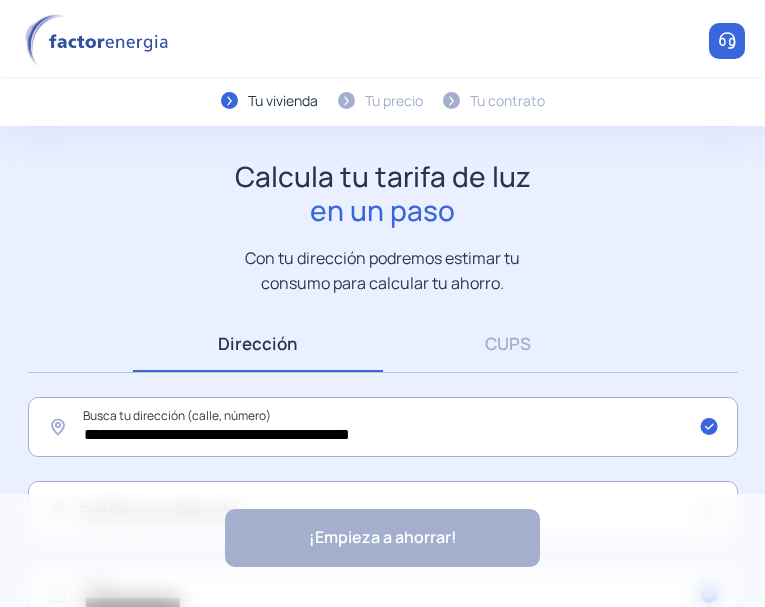 scroll, scrollTop: 195, scrollLeft: 0, axis: vertical 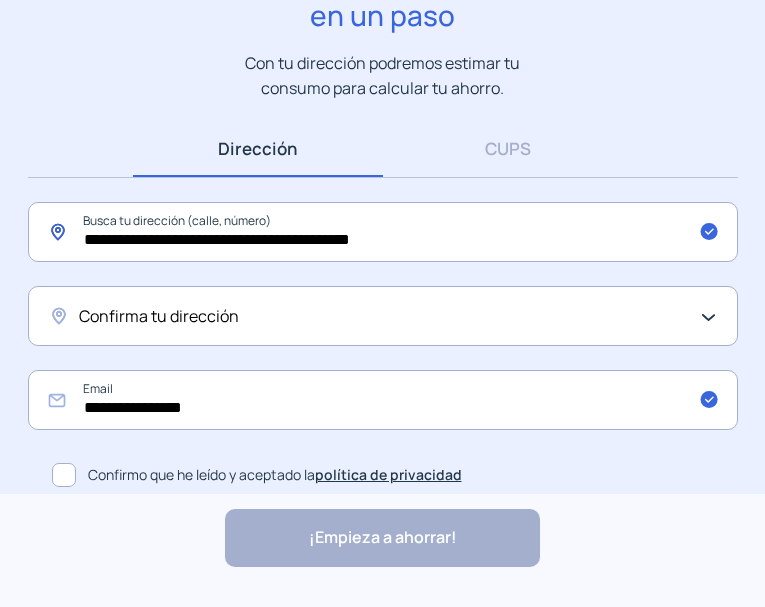 click on "**********" 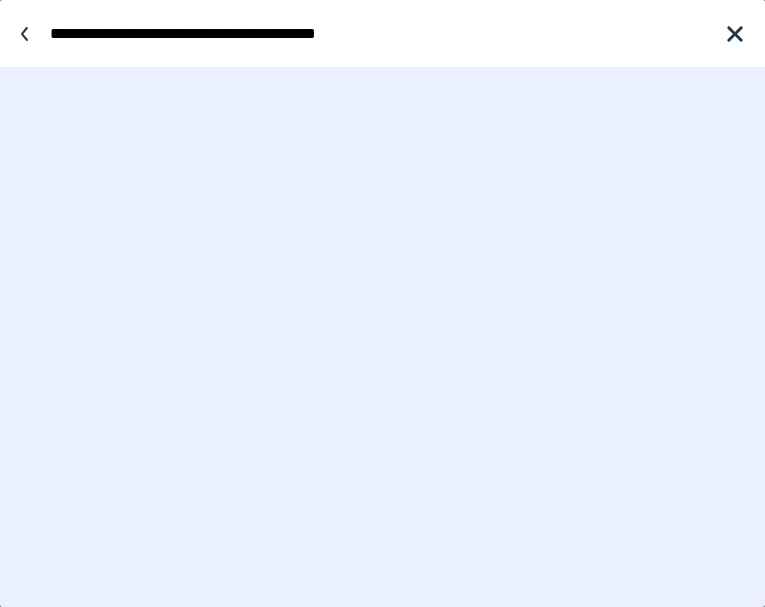 drag, startPoint x: 527, startPoint y: 51, endPoint x: 88, endPoint y: 40, distance: 439.1378 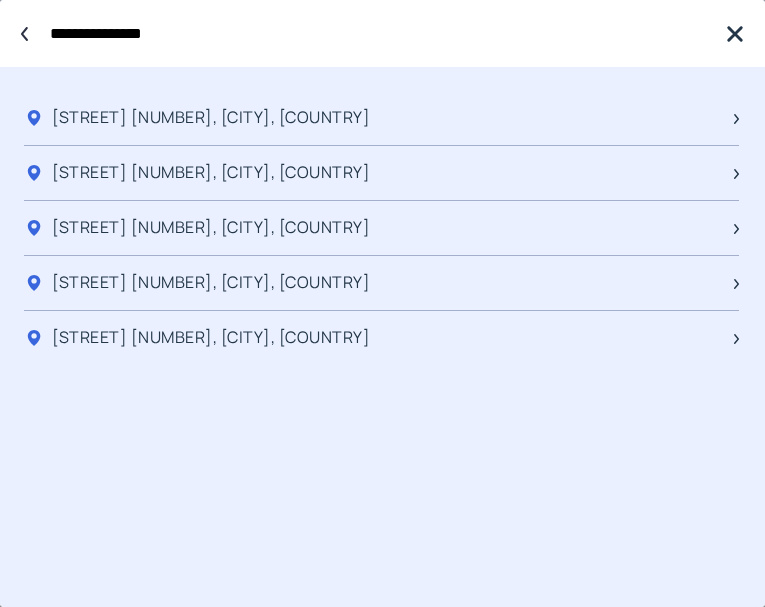type on "**********" 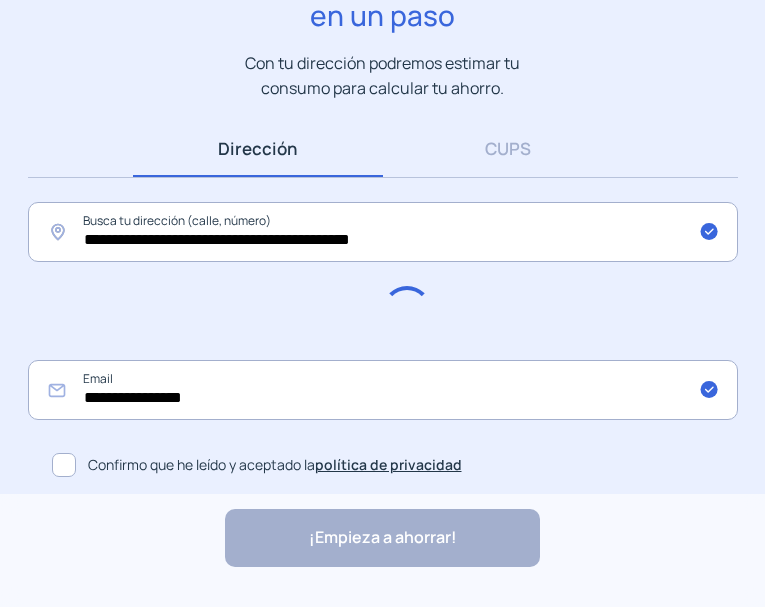 type on "**********" 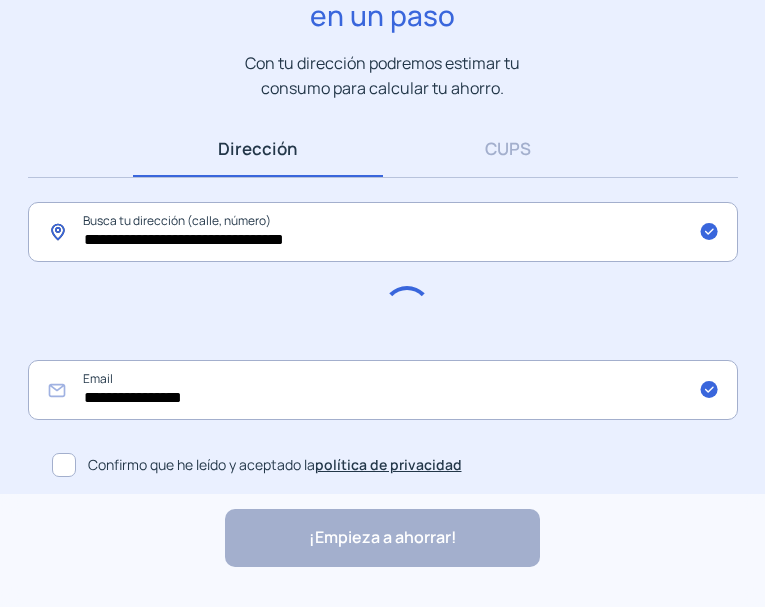scroll, scrollTop: 195, scrollLeft: 0, axis: vertical 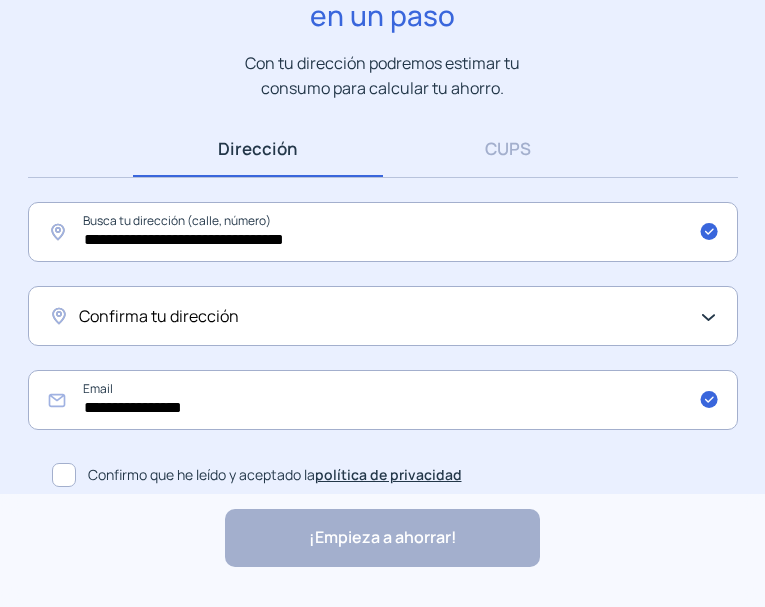 click on "Confirma tu dirección" 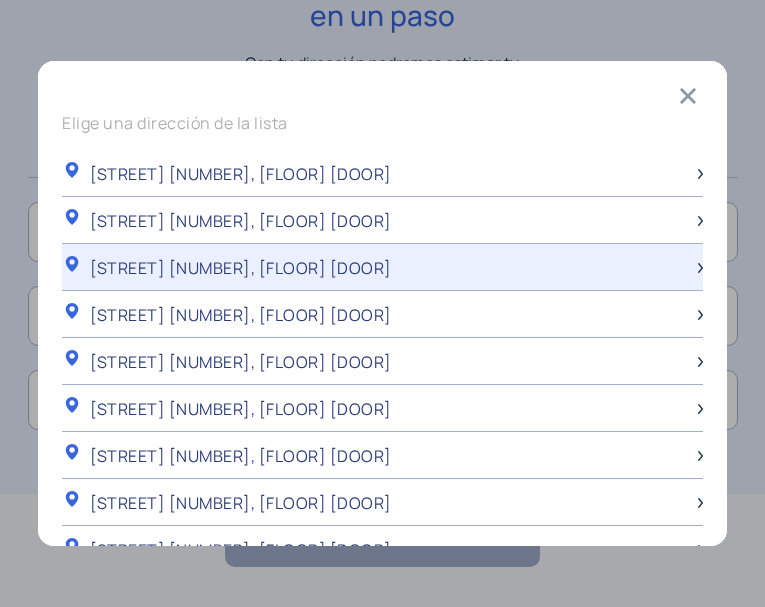click on "[STREET] [NUMBER], [FLOOR] [DOOR]" at bounding box center (382, 267) 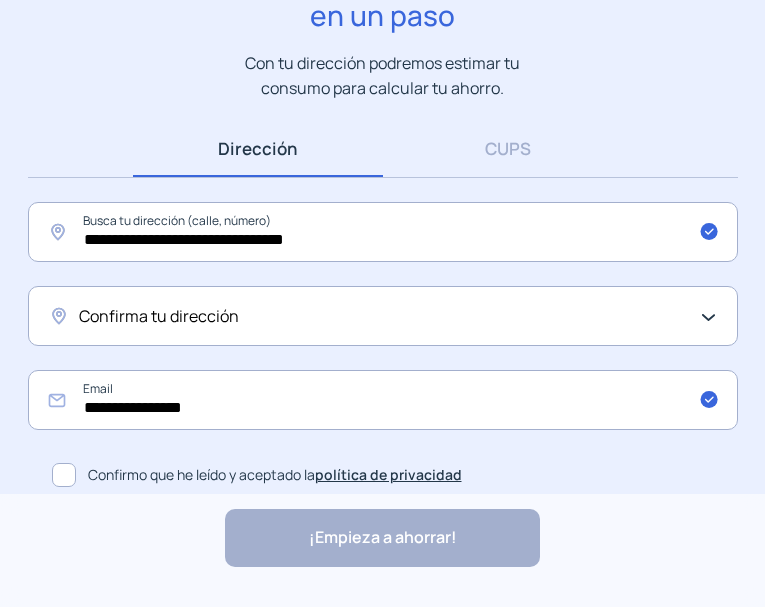 scroll, scrollTop: 195, scrollLeft: 0, axis: vertical 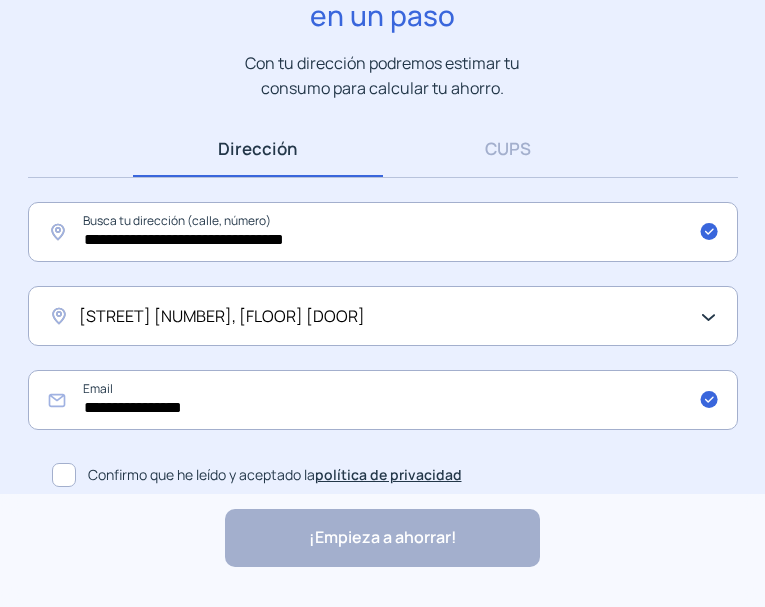 click 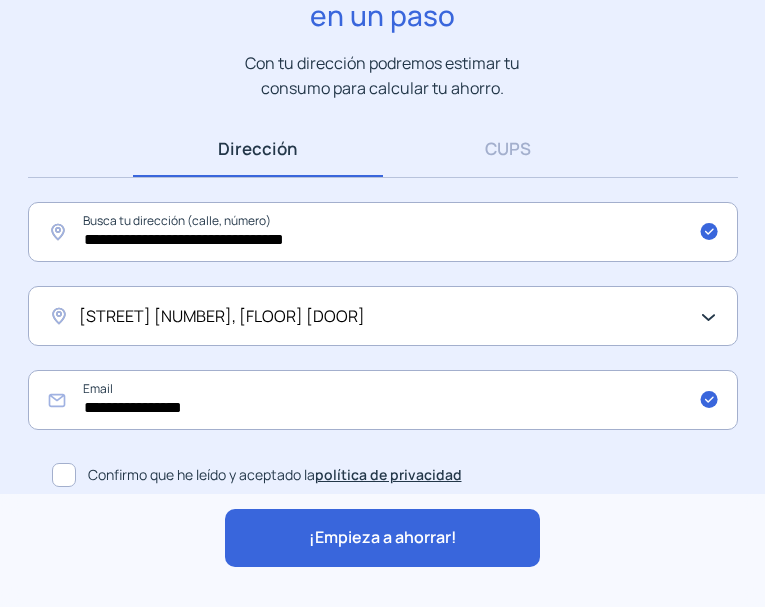 click on "¡Empieza a ahorrar!" 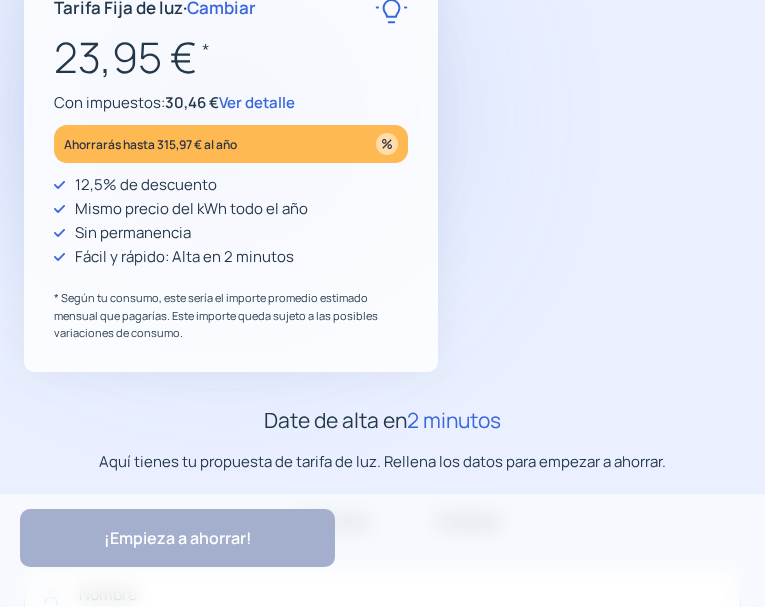 type on "******" 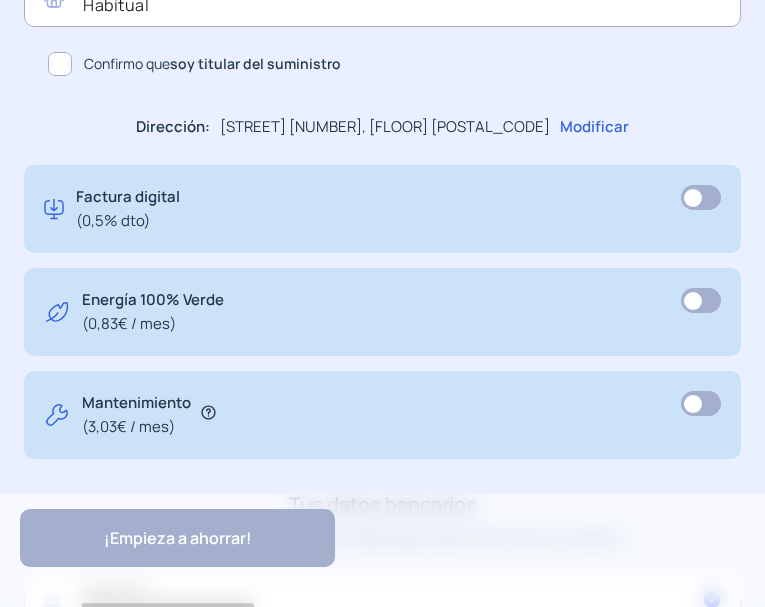 scroll, scrollTop: 1200, scrollLeft: 0, axis: vertical 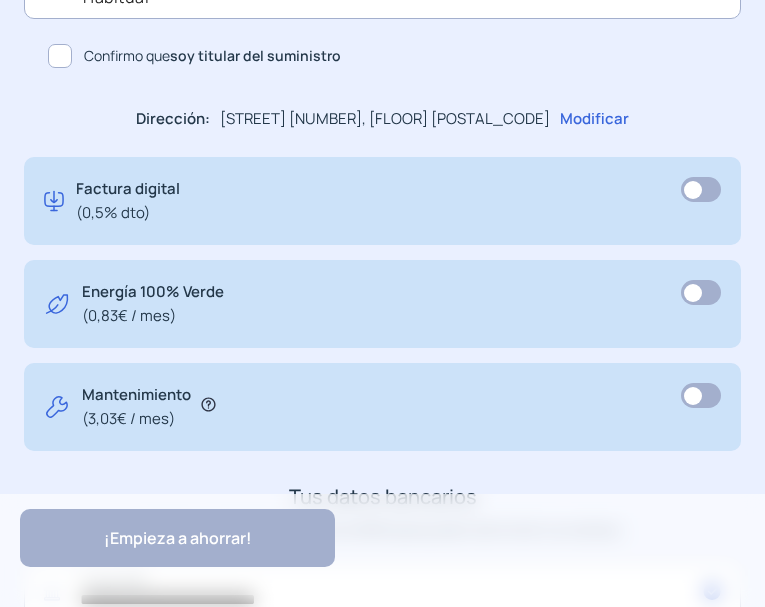 click 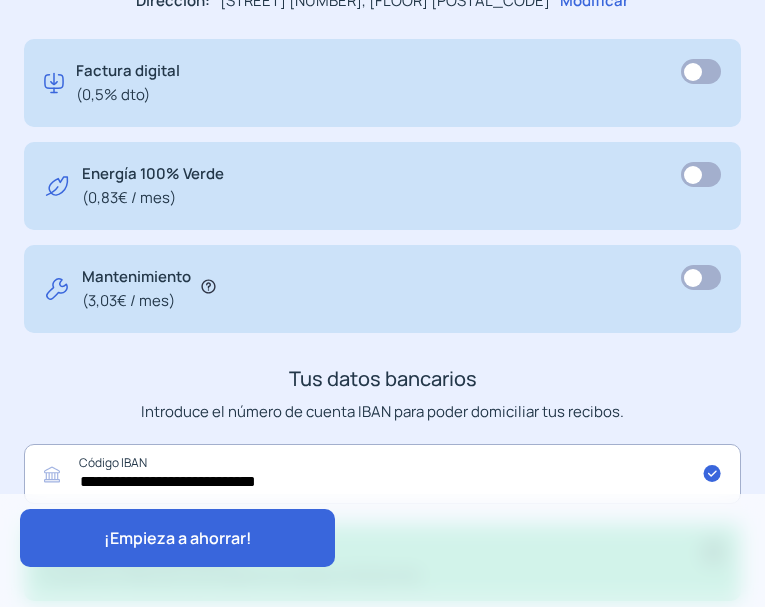 scroll, scrollTop: 1457, scrollLeft: 0, axis: vertical 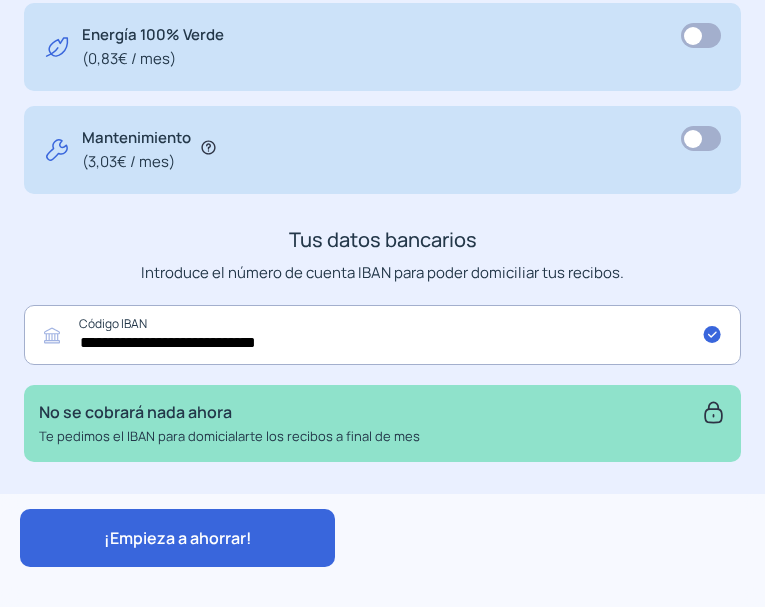click on "¡Empieza a ahorrar!" 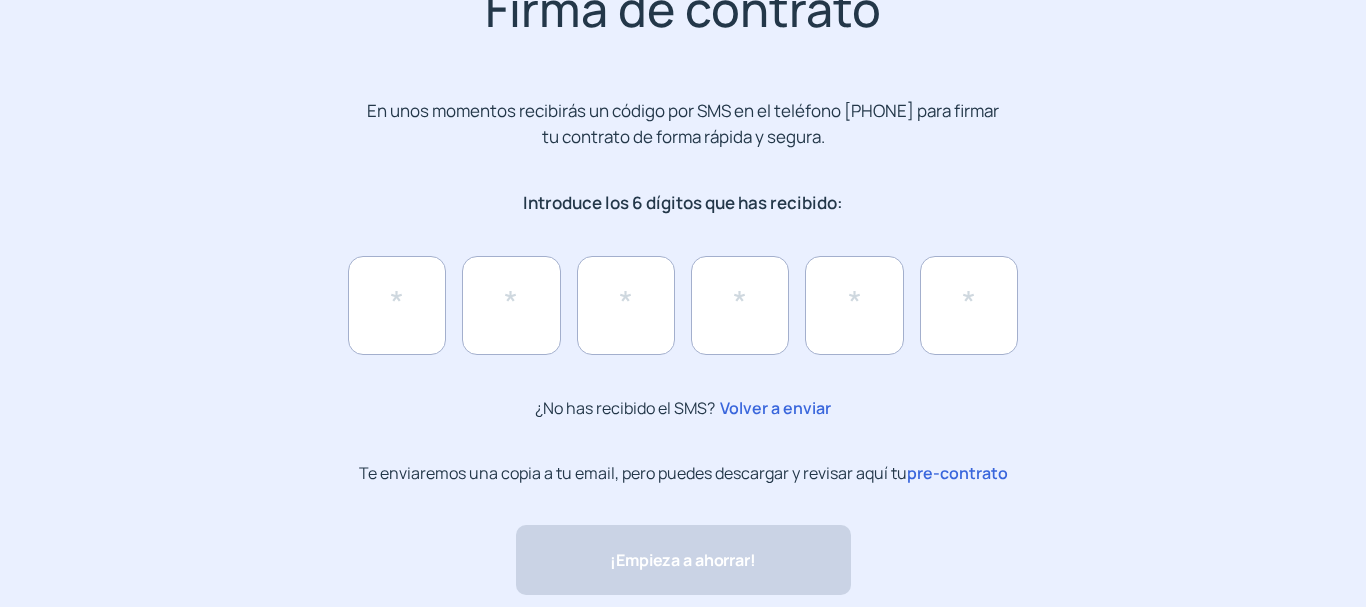 scroll, scrollTop: 245, scrollLeft: 0, axis: vertical 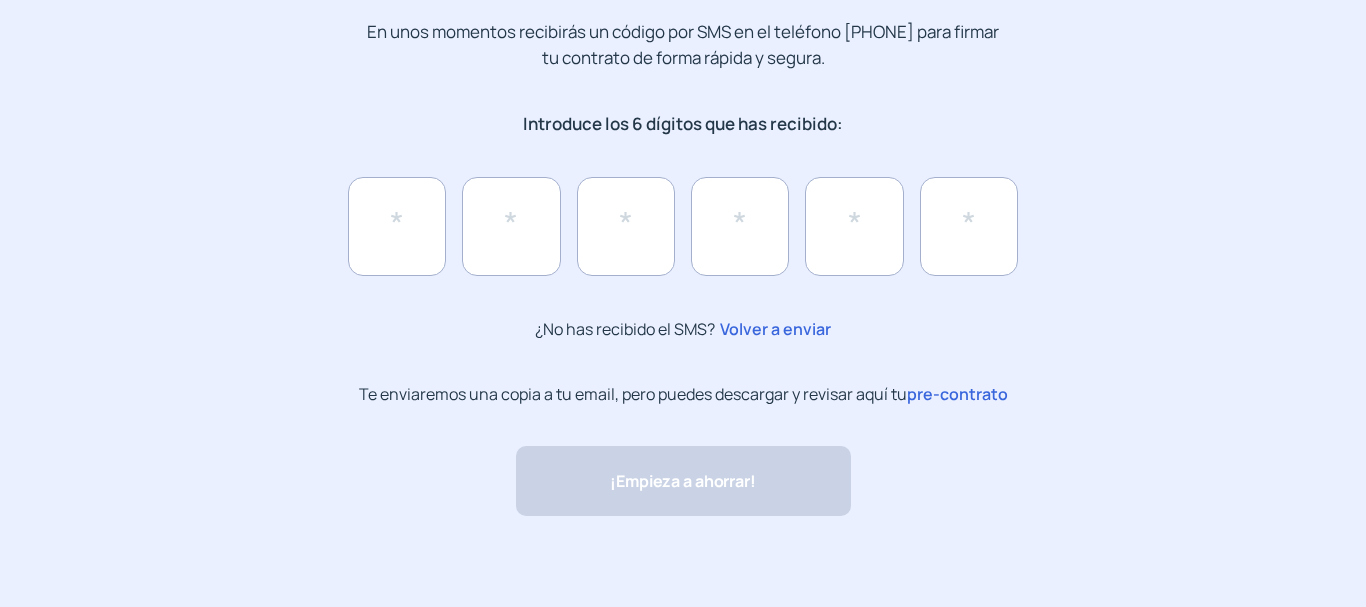 click on "pre-contrato" 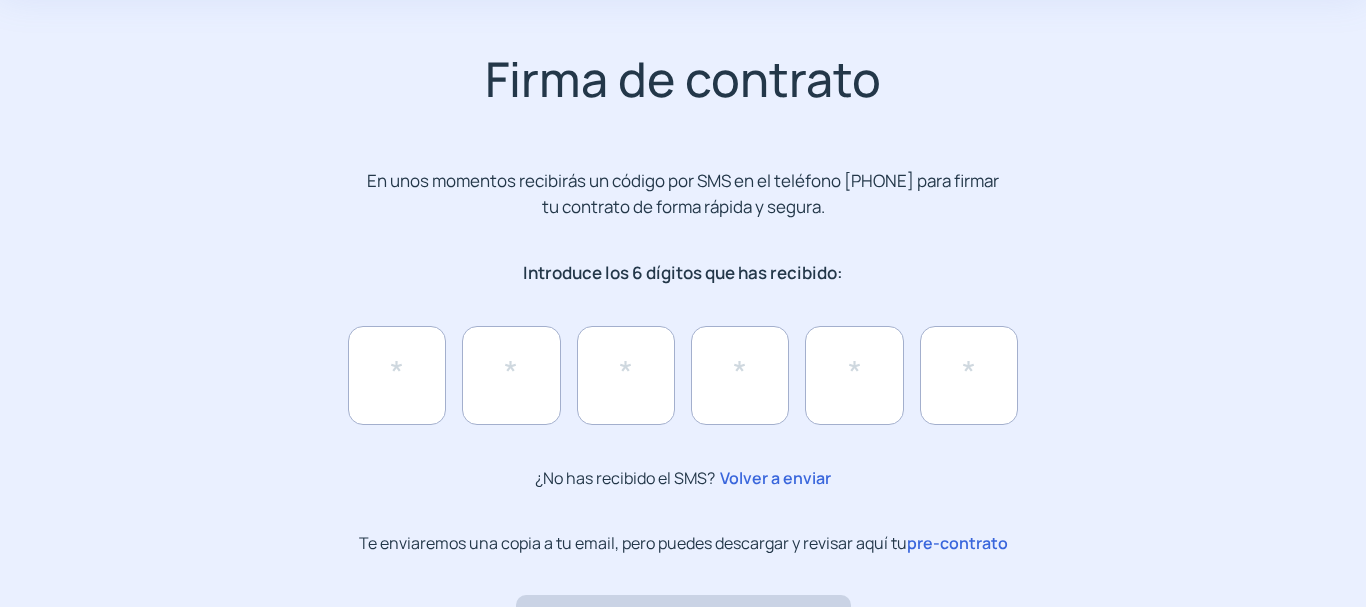 scroll, scrollTop: 0, scrollLeft: 0, axis: both 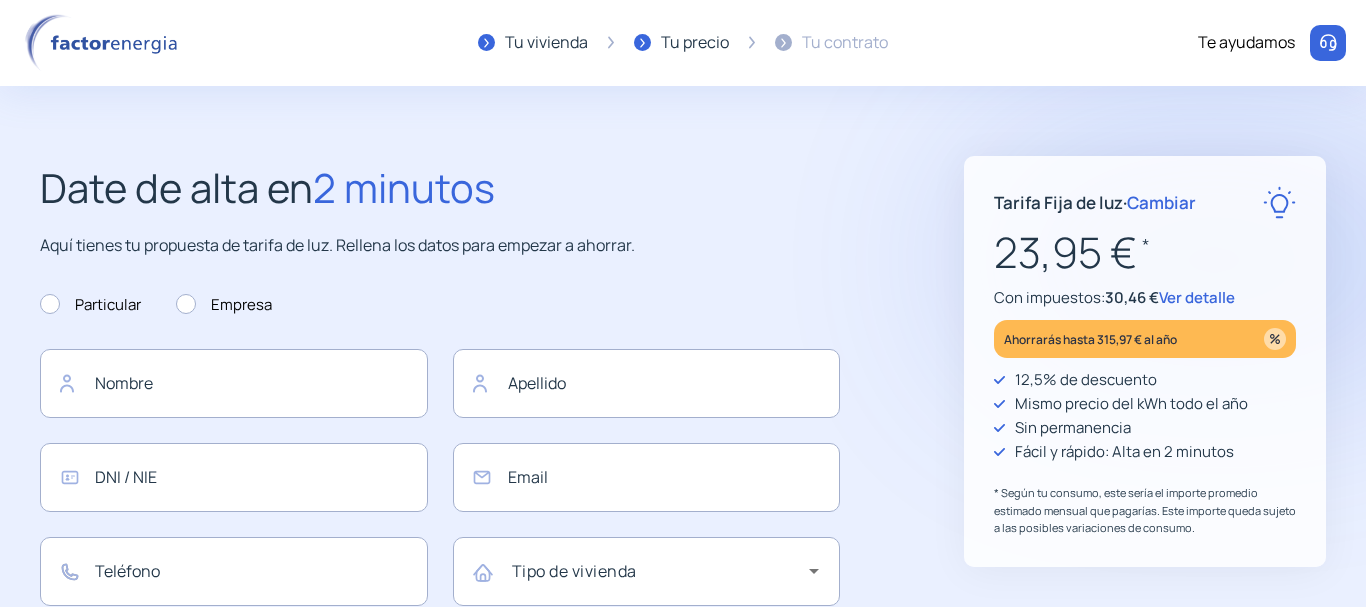 type on "******" 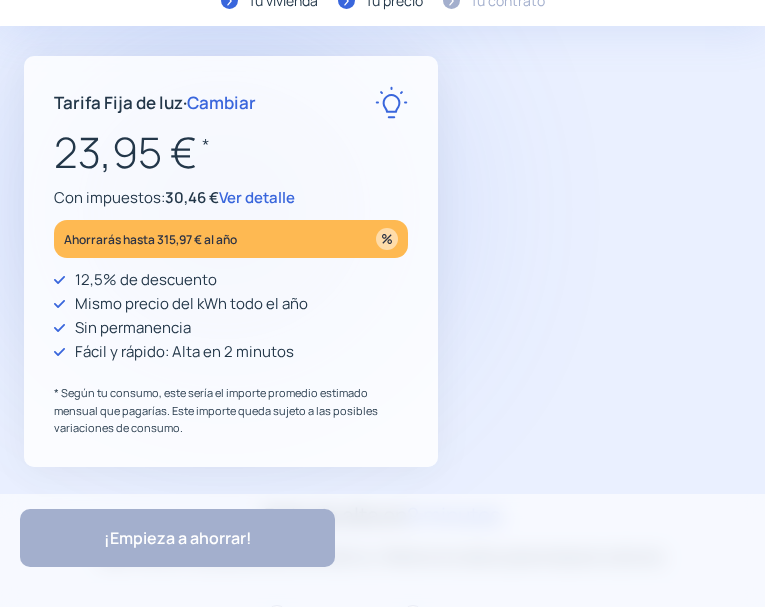 scroll, scrollTop: 0, scrollLeft: 0, axis: both 